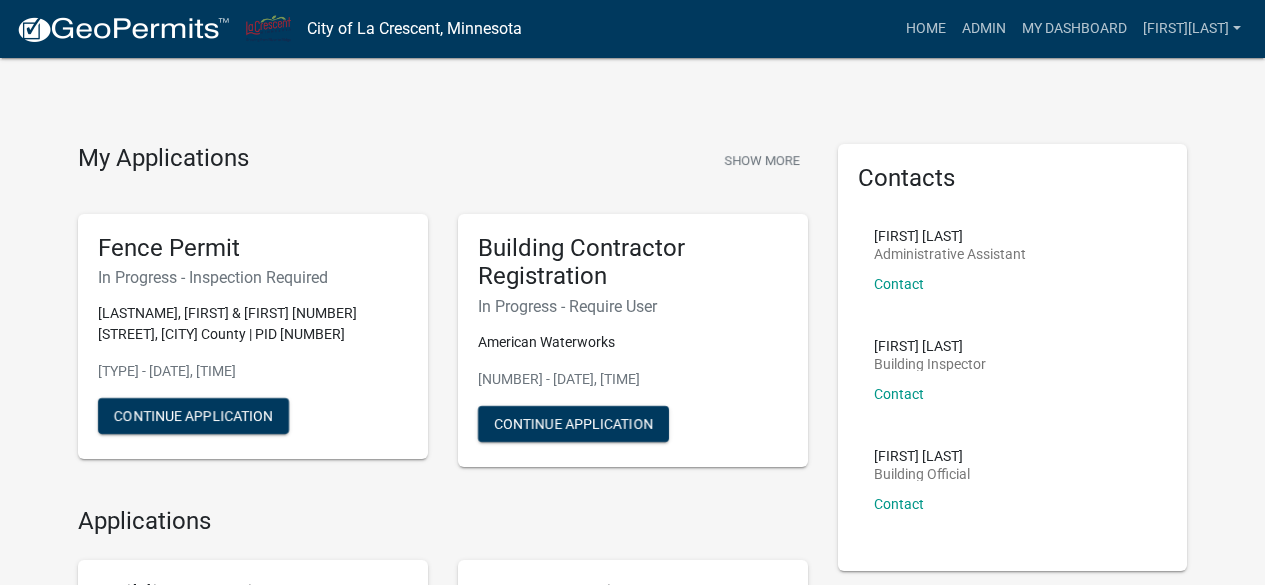 scroll, scrollTop: 0, scrollLeft: 0, axis: both 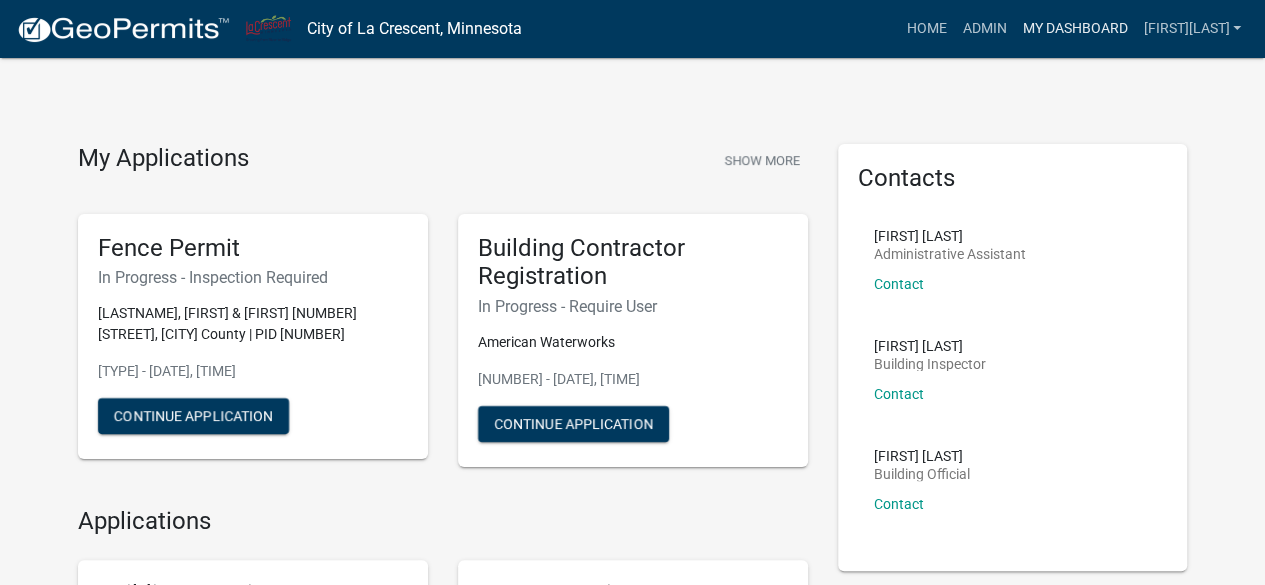 click on "My Dashboard" at bounding box center [1074, 29] 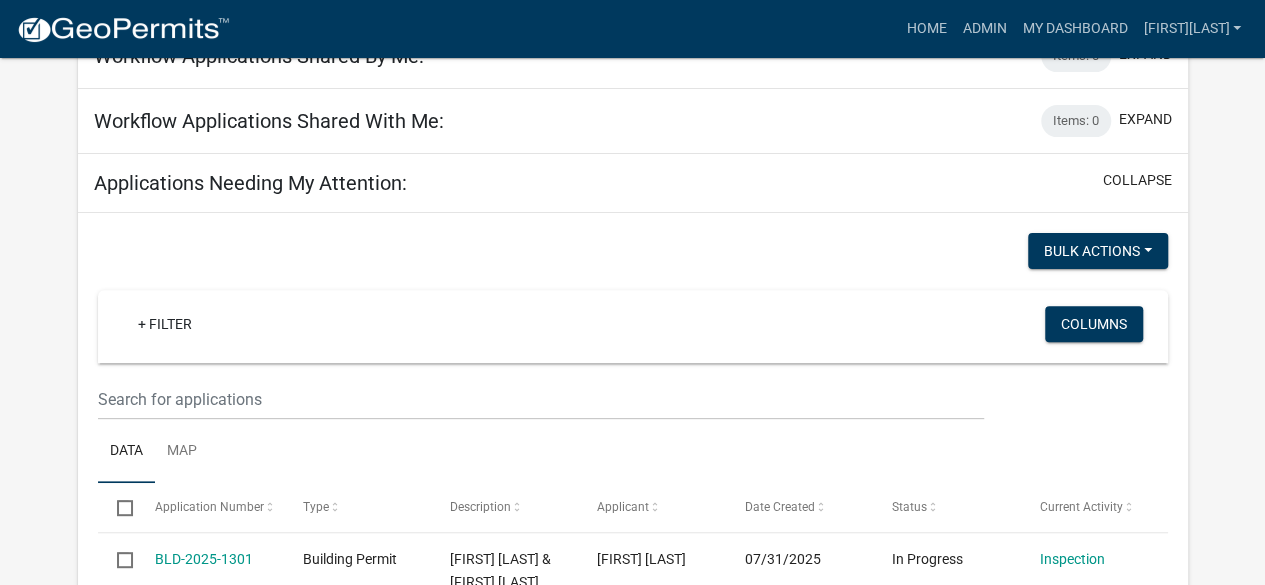 scroll, scrollTop: 210, scrollLeft: 0, axis: vertical 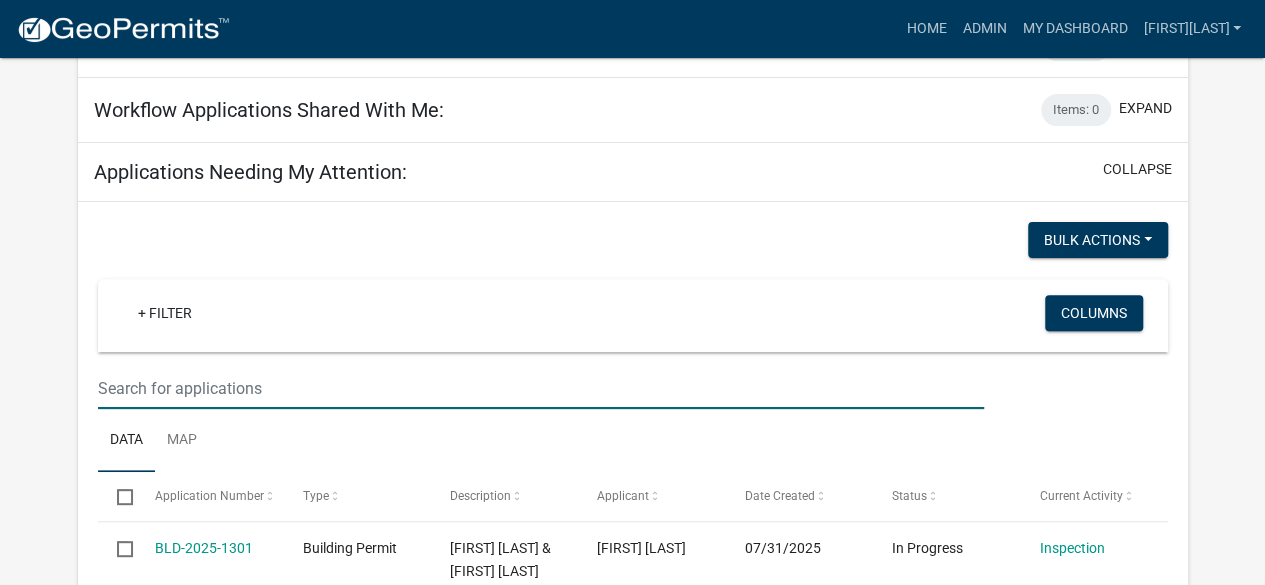click at bounding box center (541, 388) 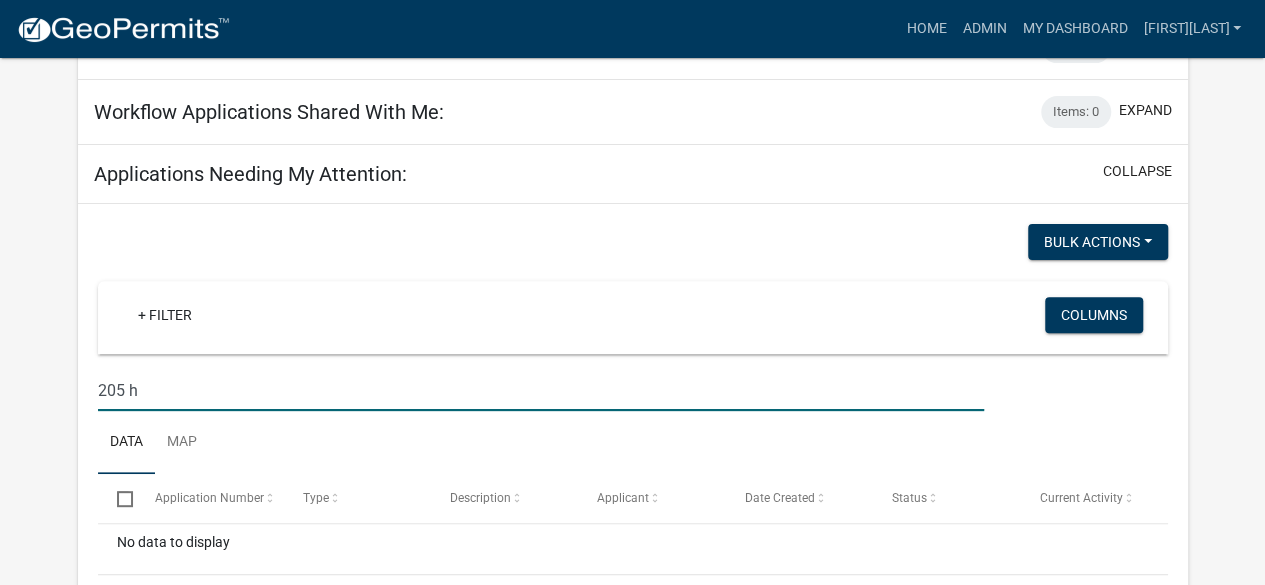 scroll, scrollTop: 205, scrollLeft: 0, axis: vertical 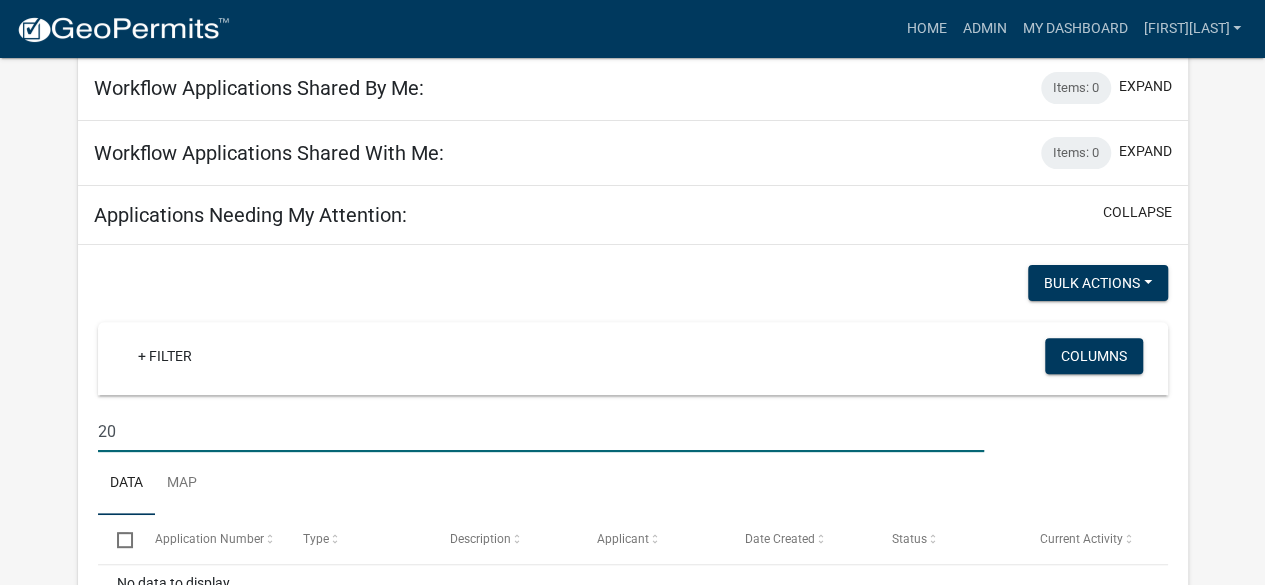 type on "2" 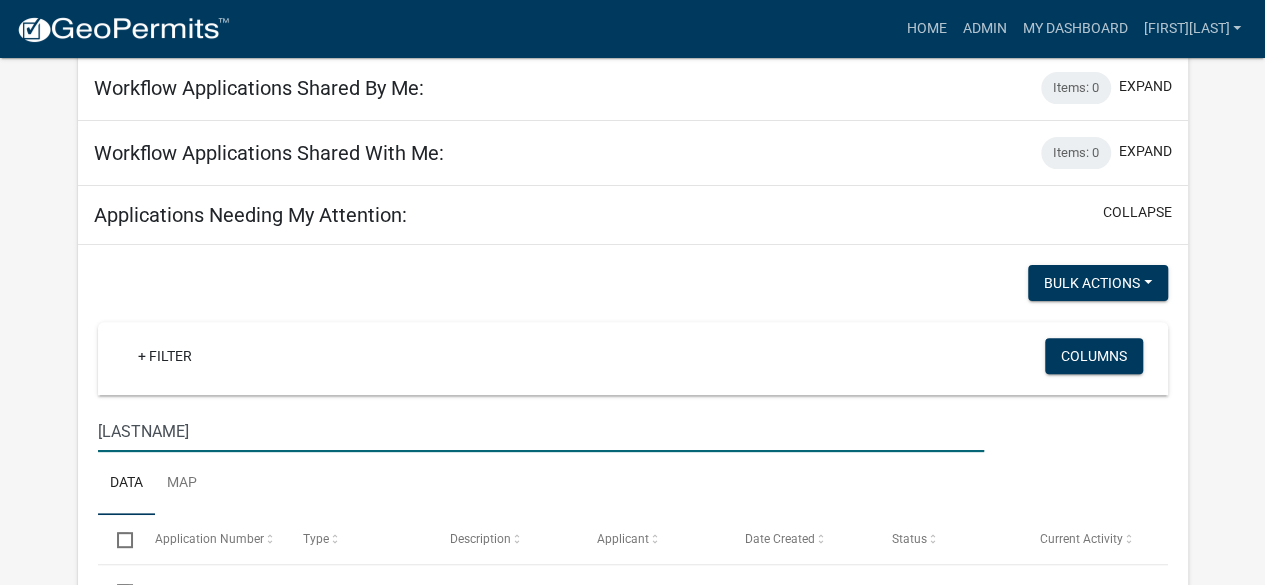 type on "hara" 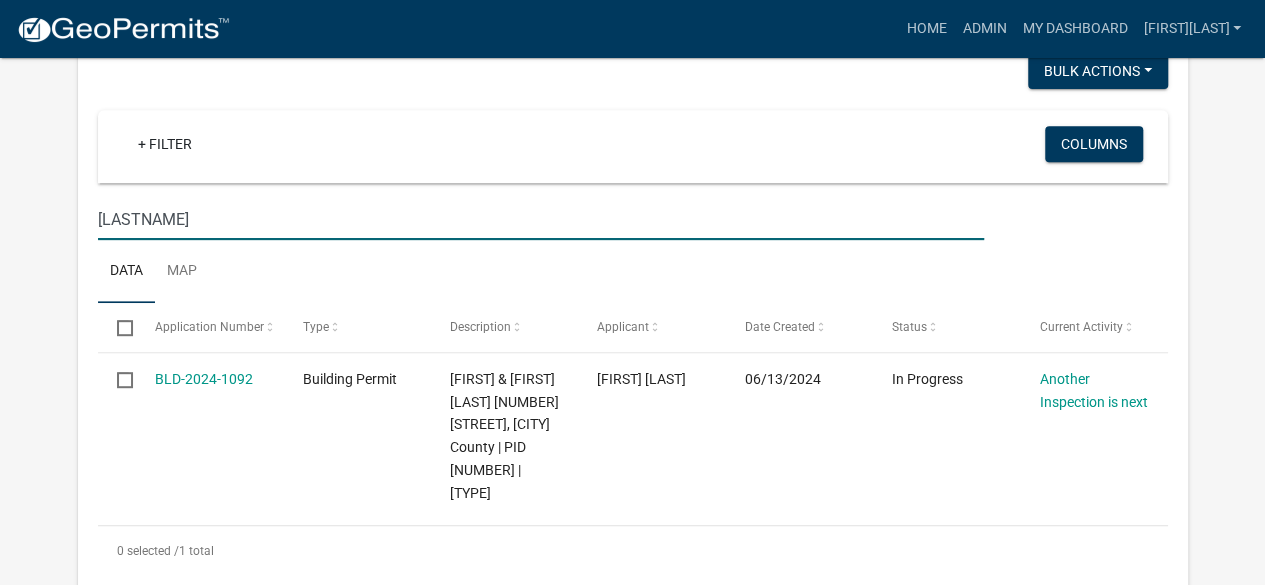 scroll, scrollTop: 382, scrollLeft: 0, axis: vertical 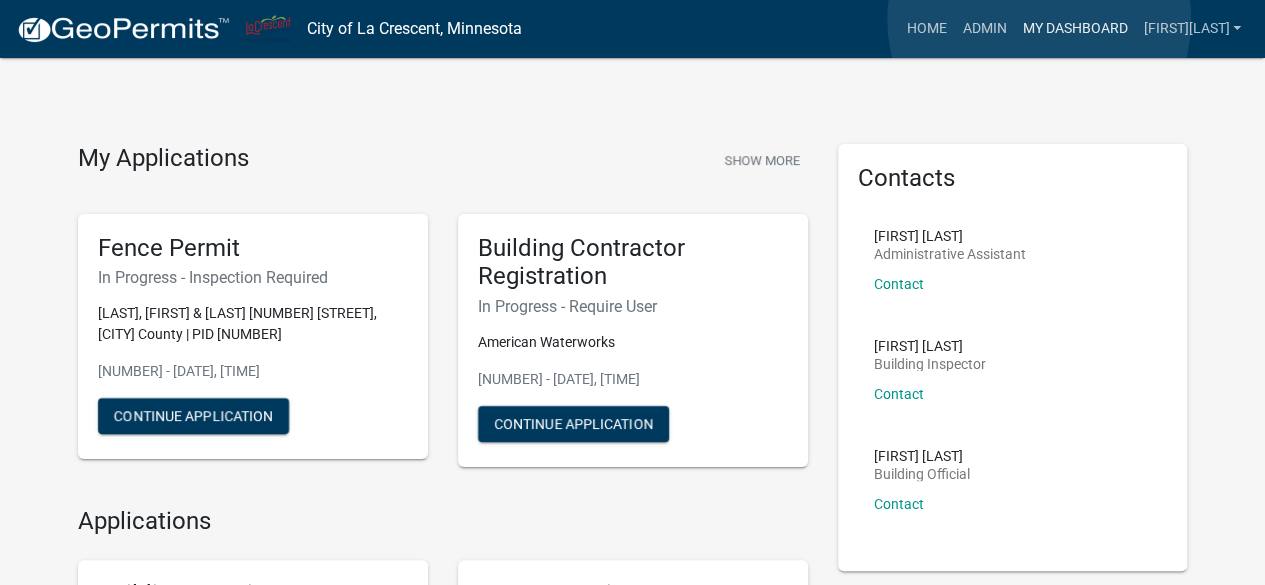 click on "My Dashboard" at bounding box center [1074, 29] 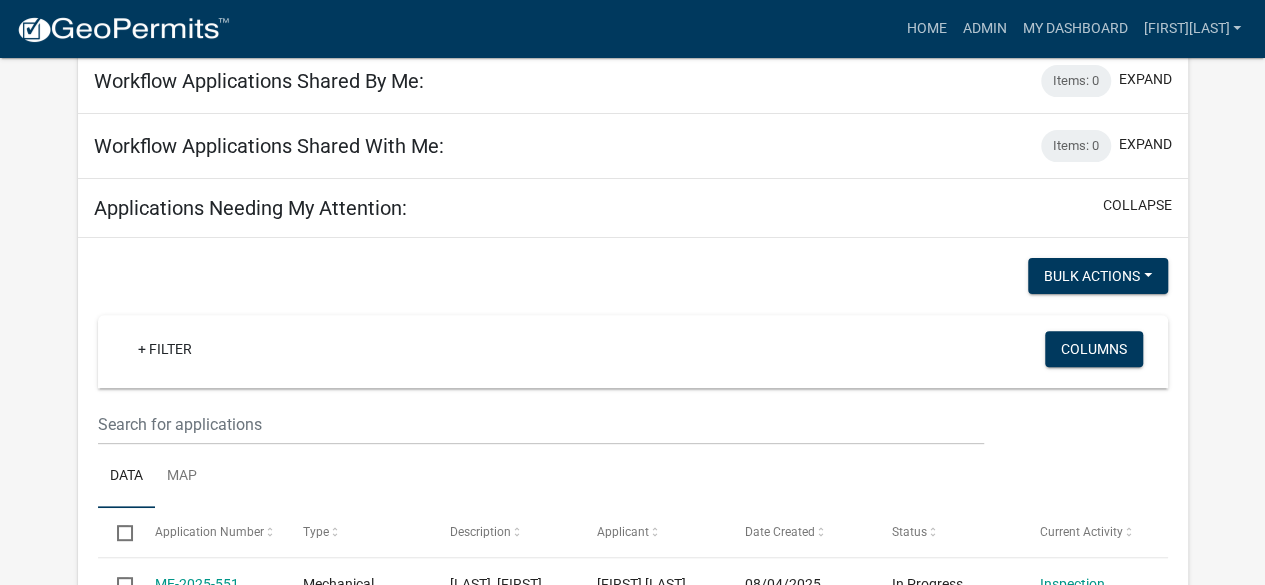 scroll, scrollTop: 216, scrollLeft: 0, axis: vertical 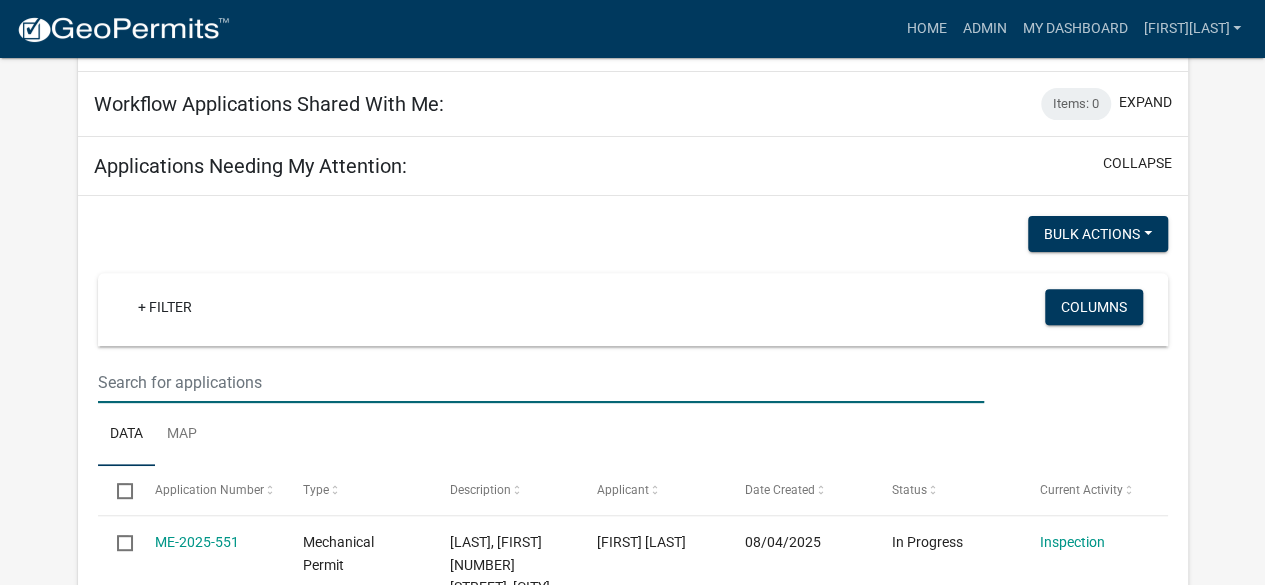 click at bounding box center (541, 382) 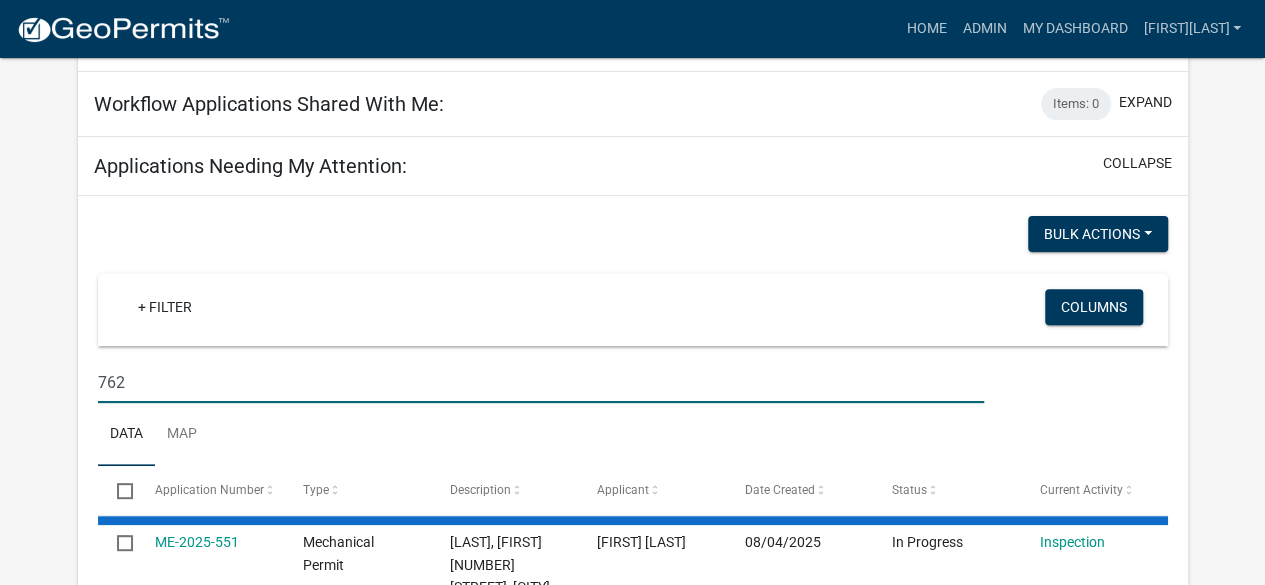 type on "762" 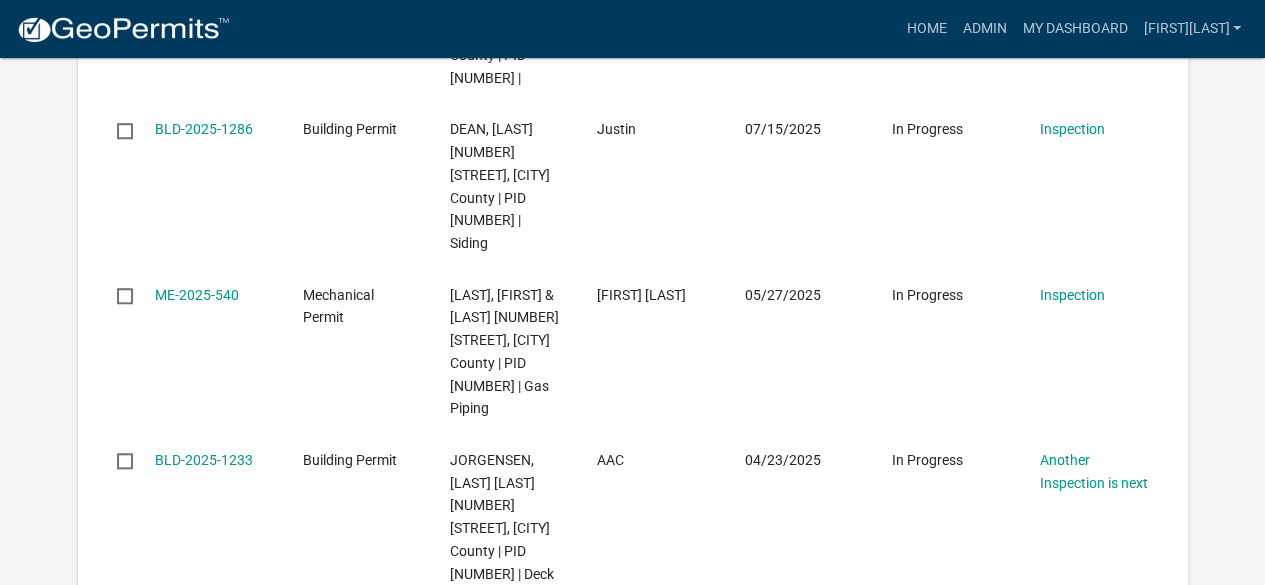 scroll, scrollTop: 787, scrollLeft: 0, axis: vertical 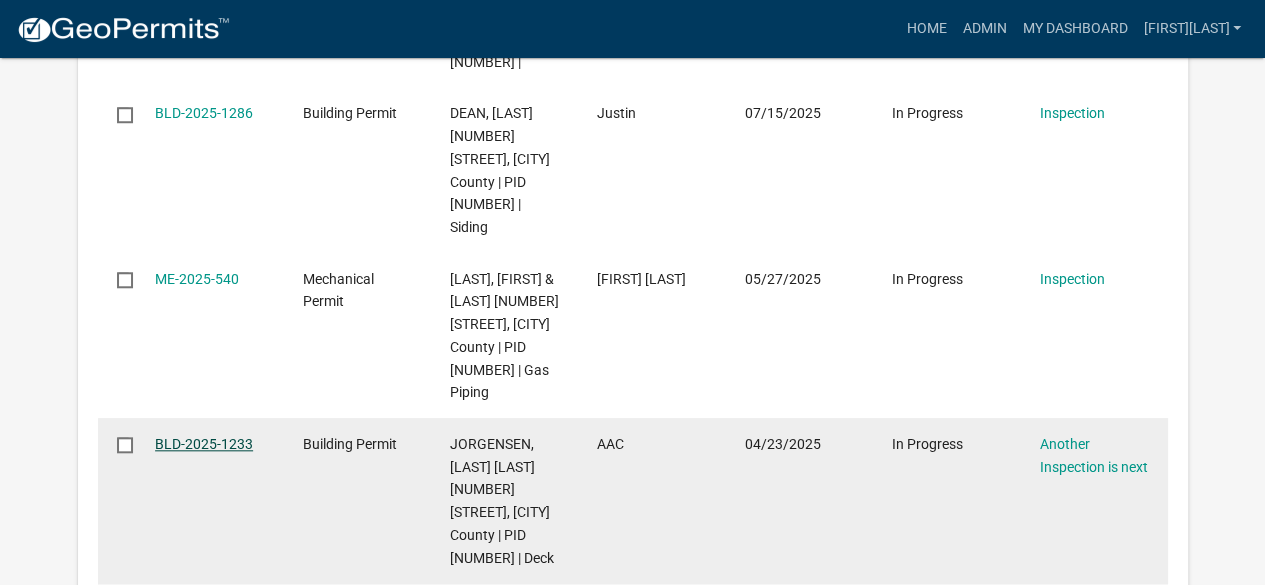 click on "BLD-2025-1233" 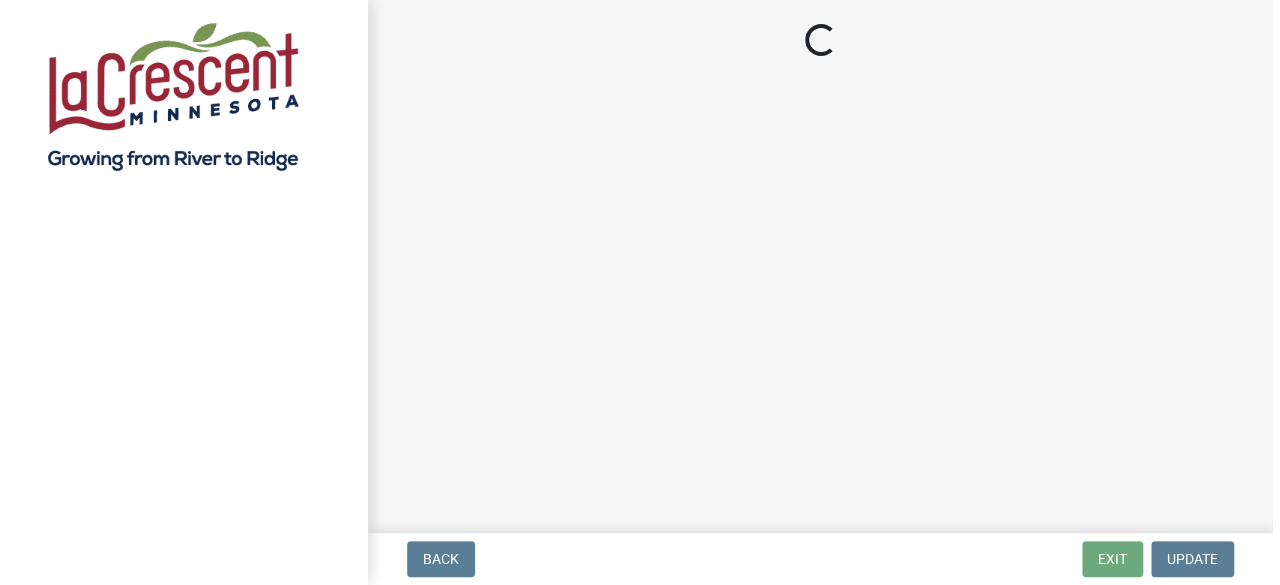 scroll, scrollTop: 0, scrollLeft: 0, axis: both 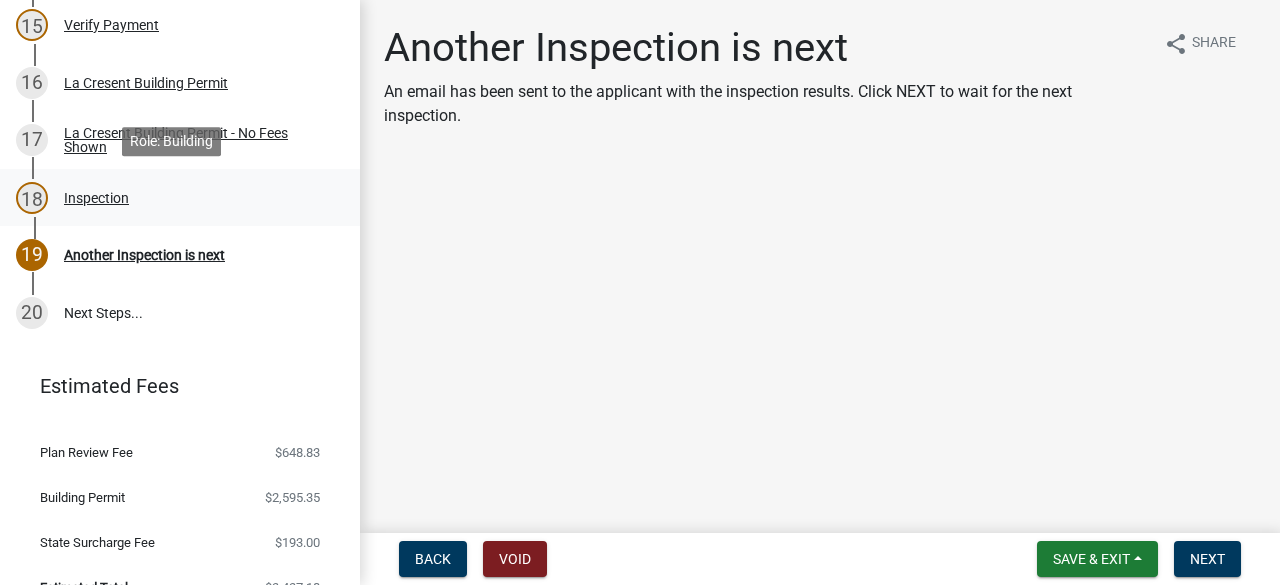 click on "Inspection" at bounding box center (96, 198) 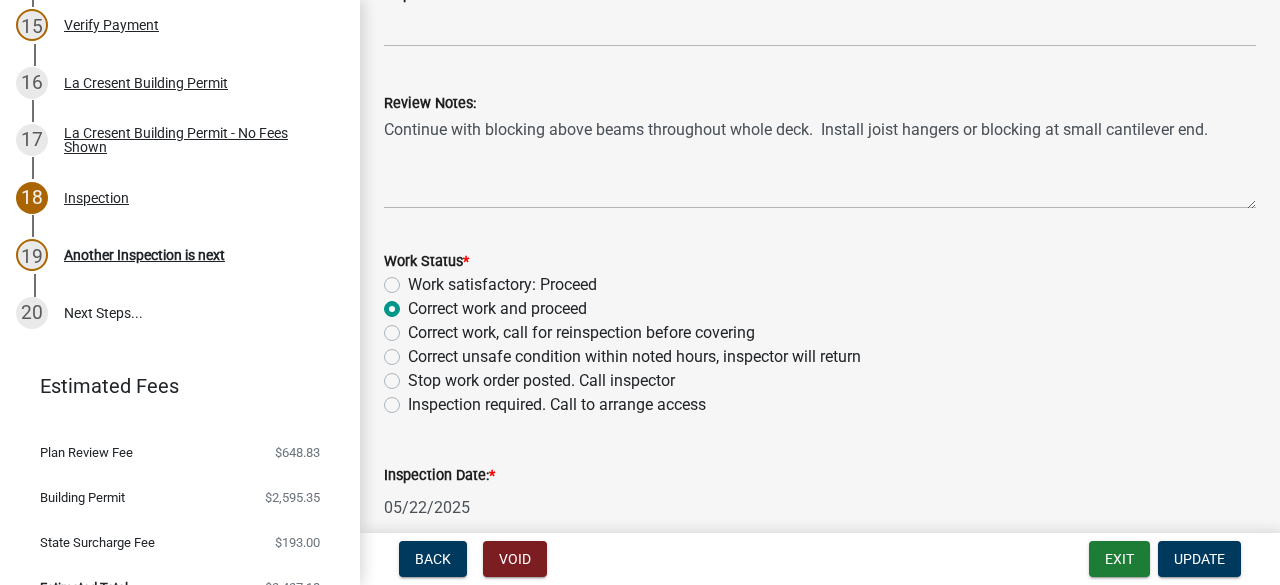 scroll, scrollTop: 730, scrollLeft: 0, axis: vertical 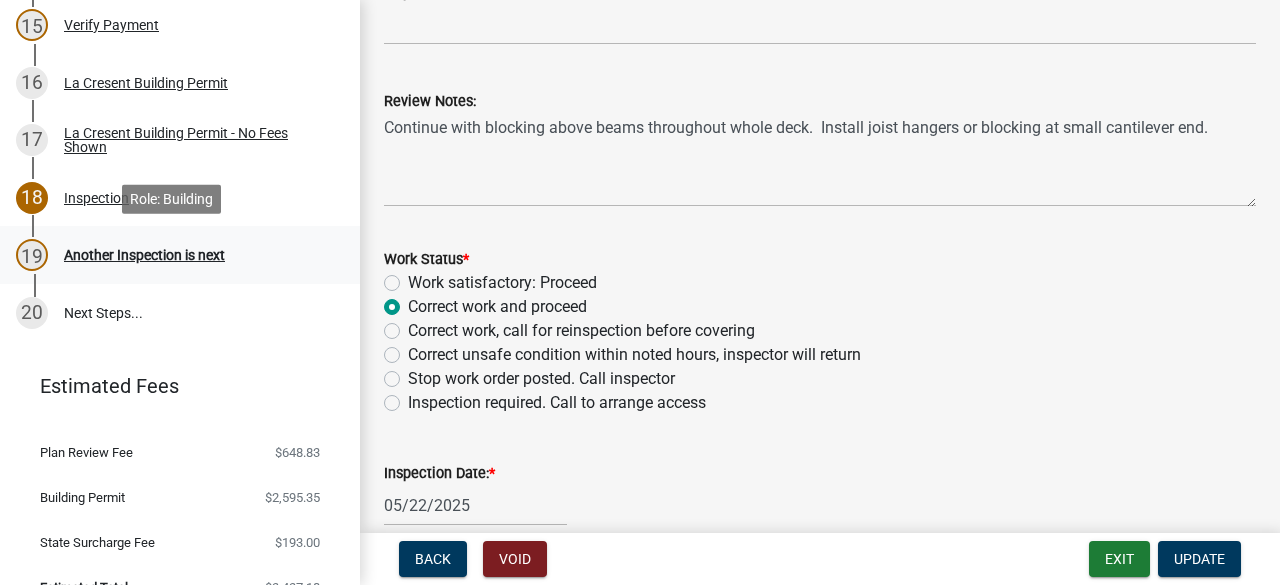 click on "Another Inspection is next" at bounding box center [144, 255] 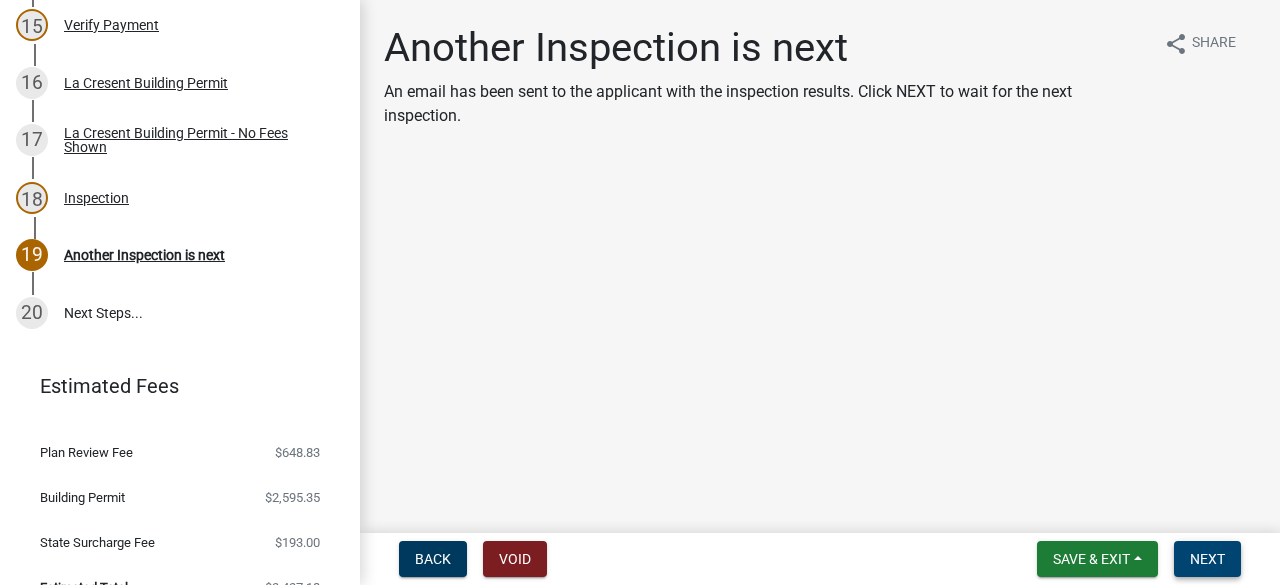 click on "Next" at bounding box center [1207, 559] 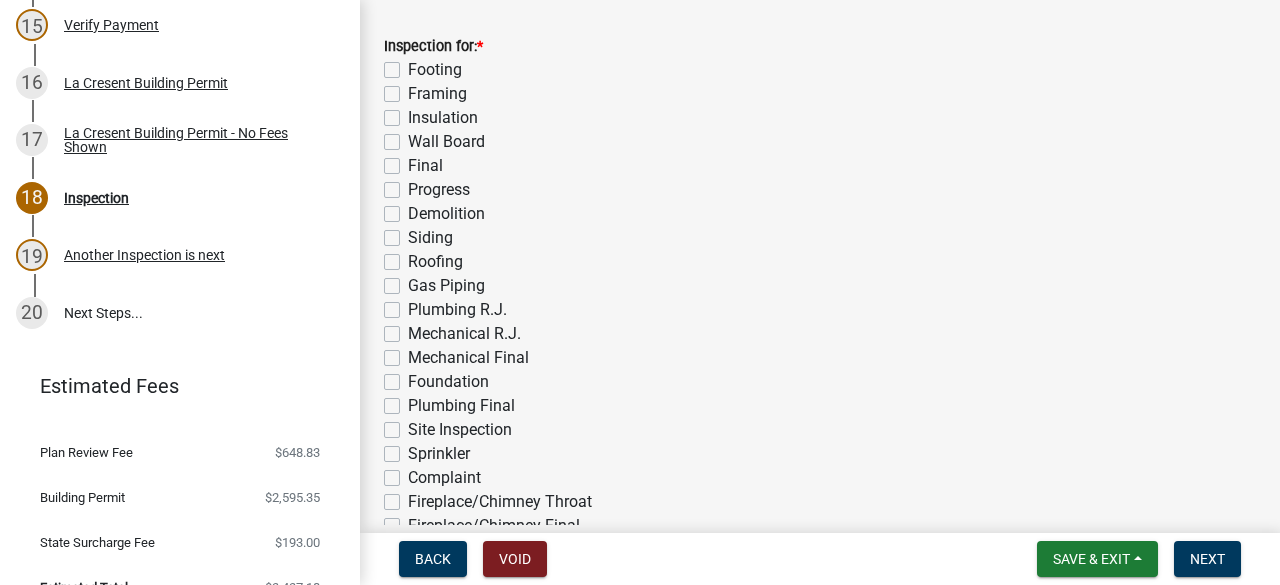 scroll, scrollTop: 112, scrollLeft: 0, axis: vertical 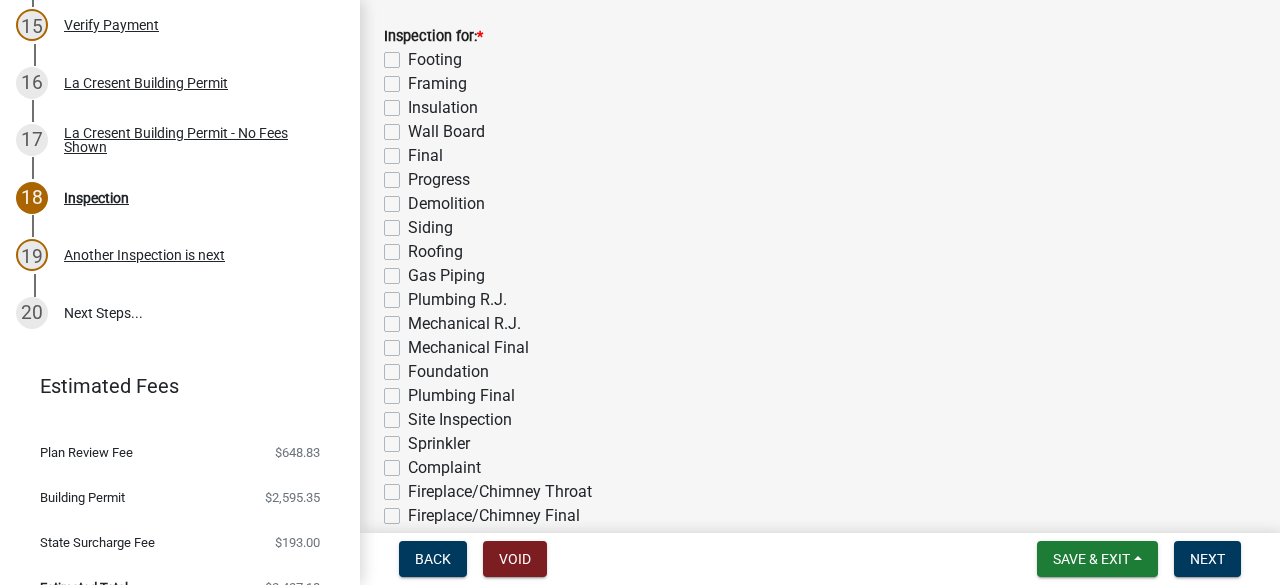 click on "Final" 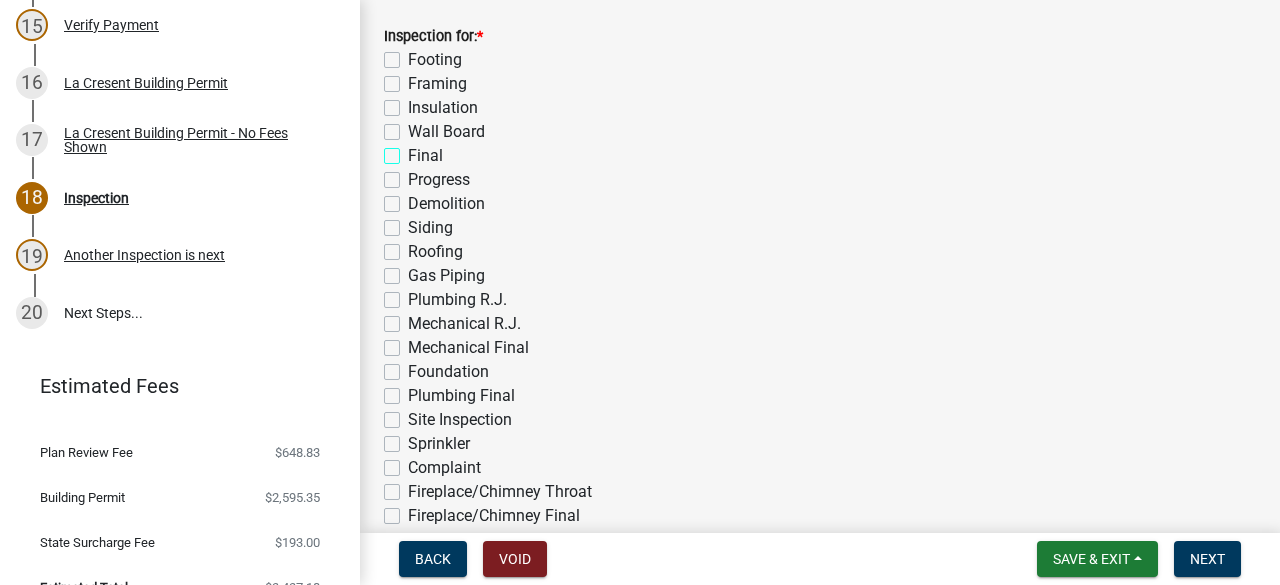 click on "Final" at bounding box center (414, 150) 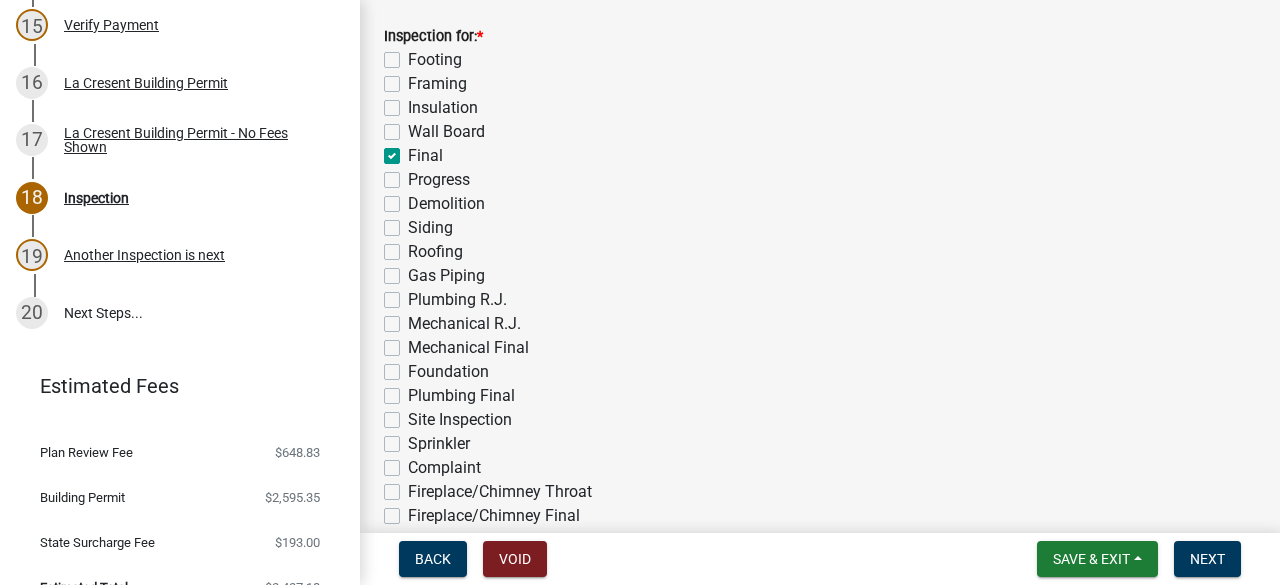 checkbox on "false" 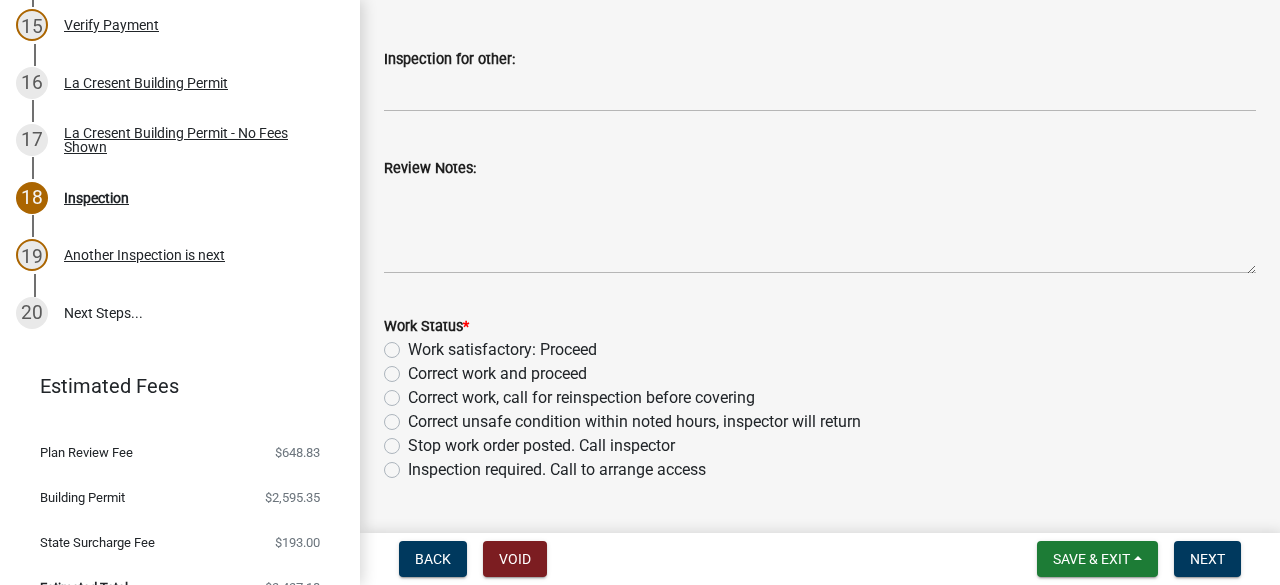 scroll, scrollTop: 790, scrollLeft: 0, axis: vertical 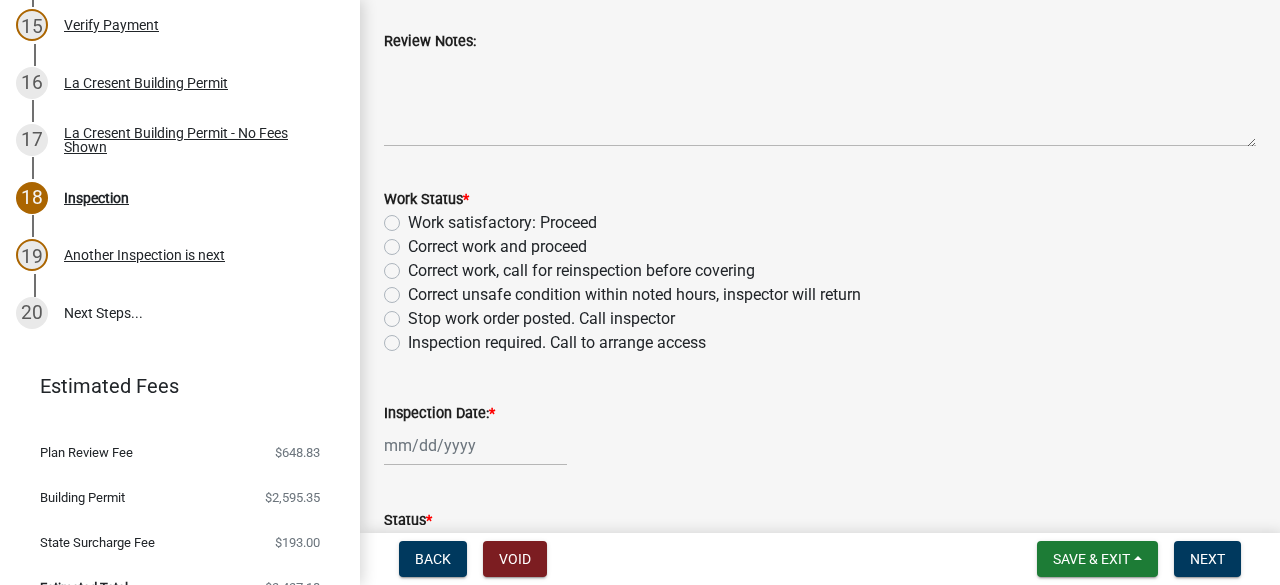 click on "Review Notes:" 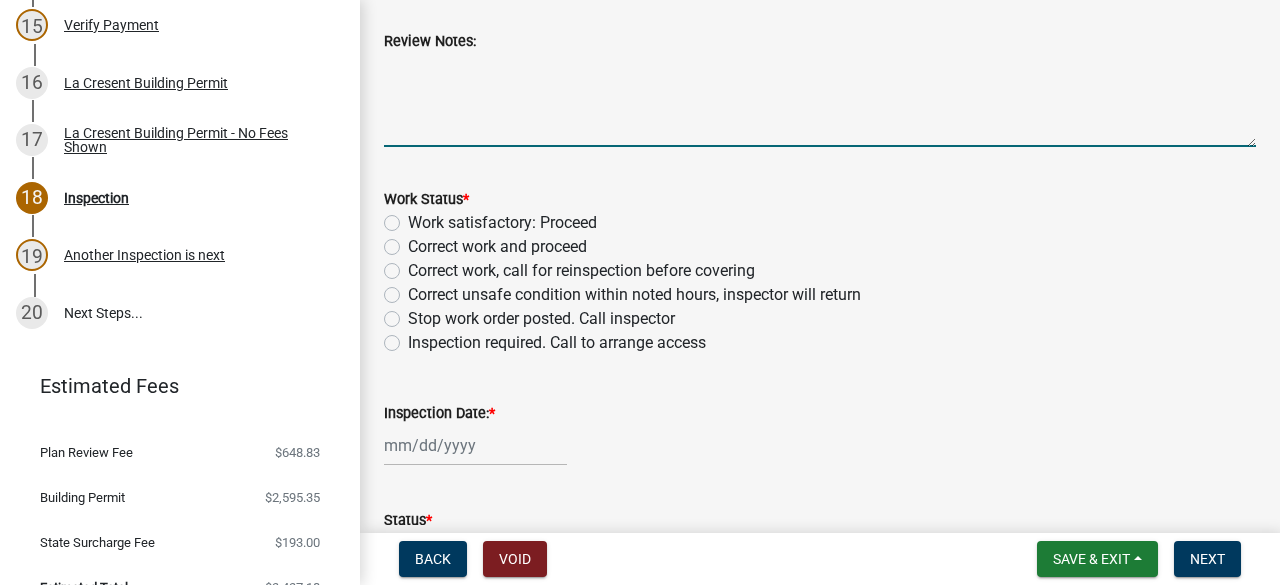 click on "Review Notes:" at bounding box center (820, 100) 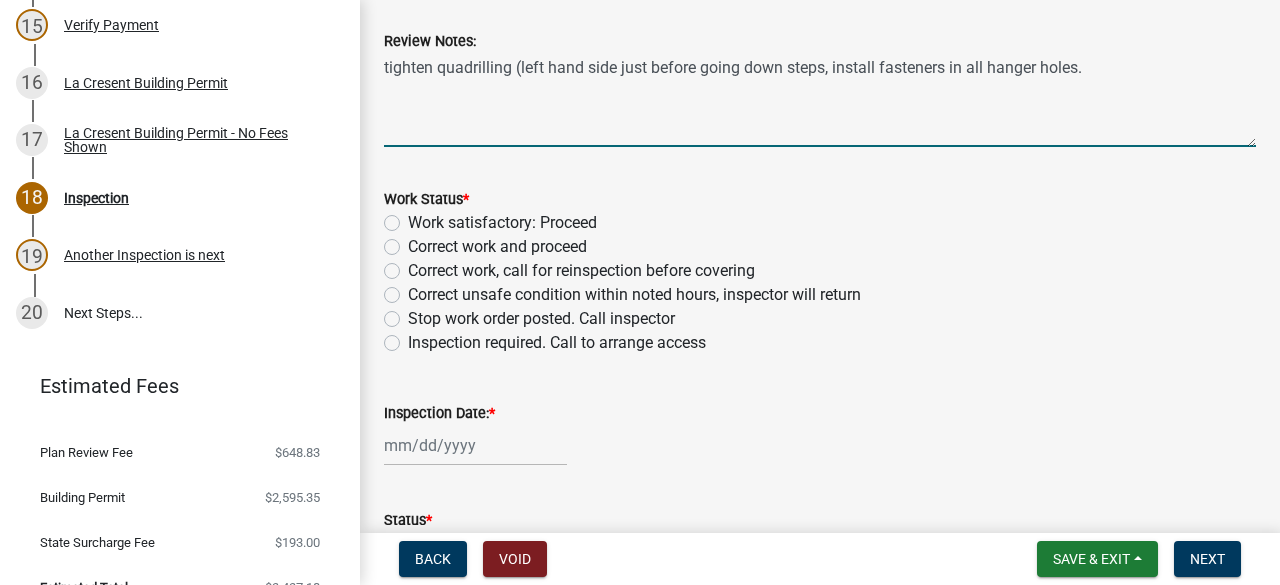 click on "tighten quadrilling (left hand side just before going down steps, install fasteners in all hanger holes." at bounding box center [820, 100] 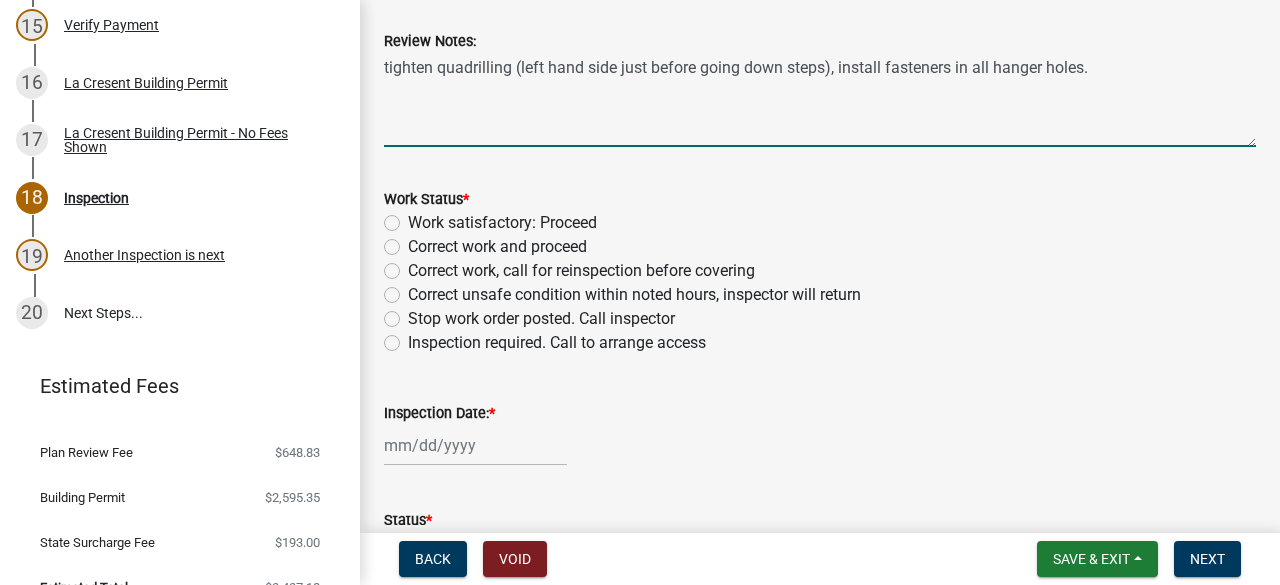 click on "tighten quadrilling (left hand side just before going down steps), install fasteners in all hanger holes." at bounding box center [820, 100] 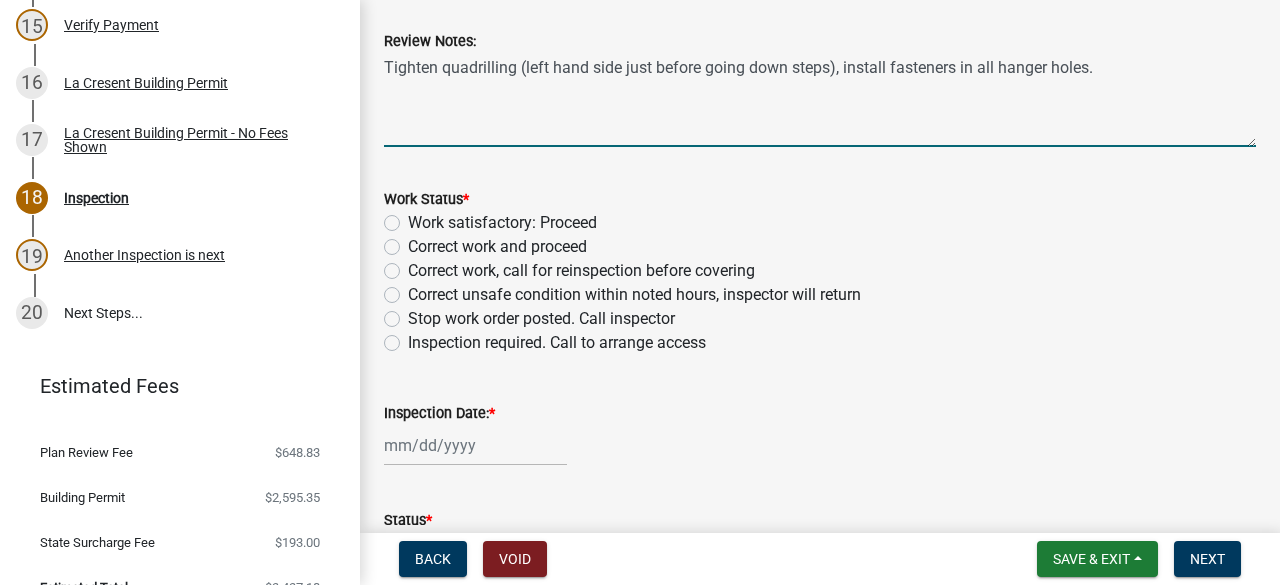 click on "Tighten quadrilling (left hand side just before going down steps), install fasteners in all hanger holes." at bounding box center (820, 100) 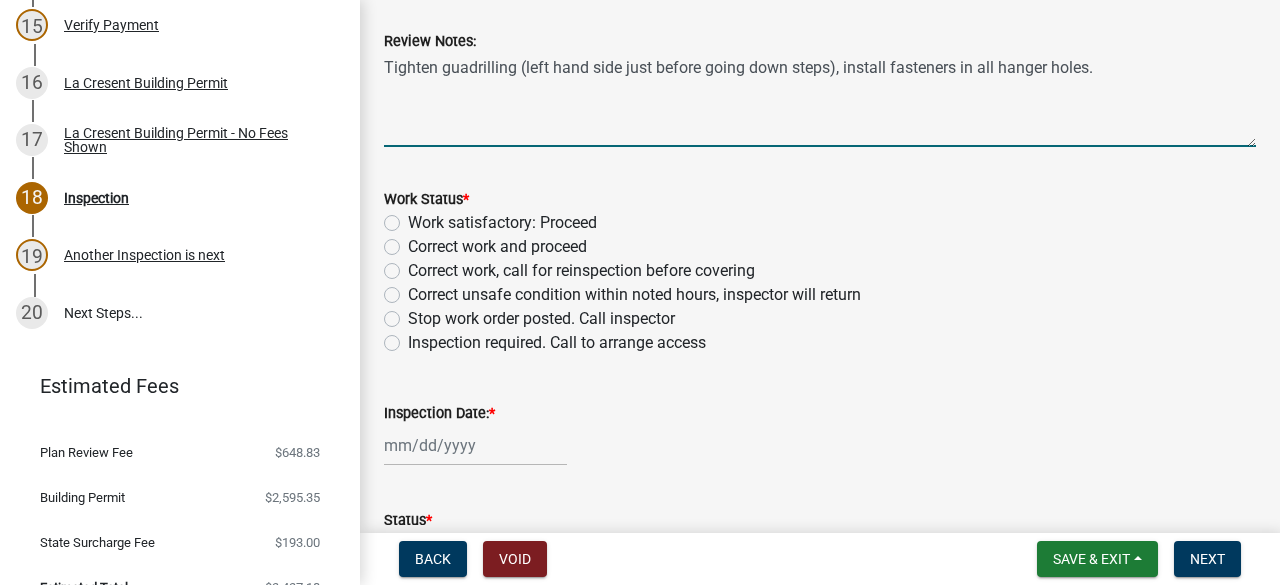 drag, startPoint x: 486, startPoint y: 75, endPoint x: 458, endPoint y: 92, distance: 32.75668 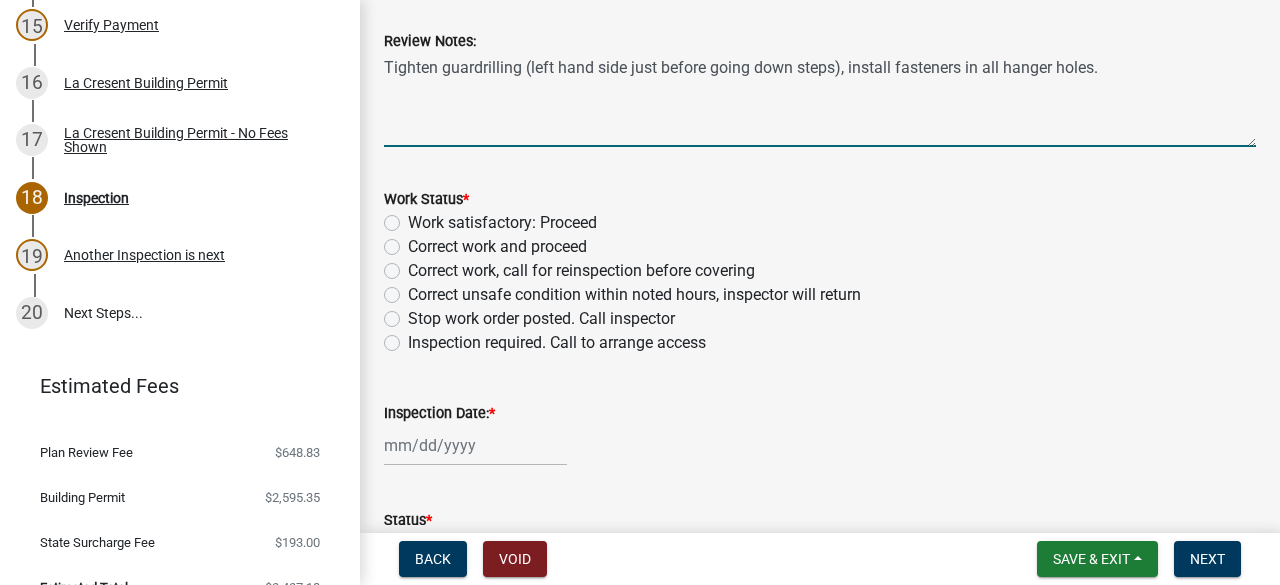 click on "Tighten guardrilling (left hand side just before going down steps), install fasteners in all hanger holes." at bounding box center [820, 100] 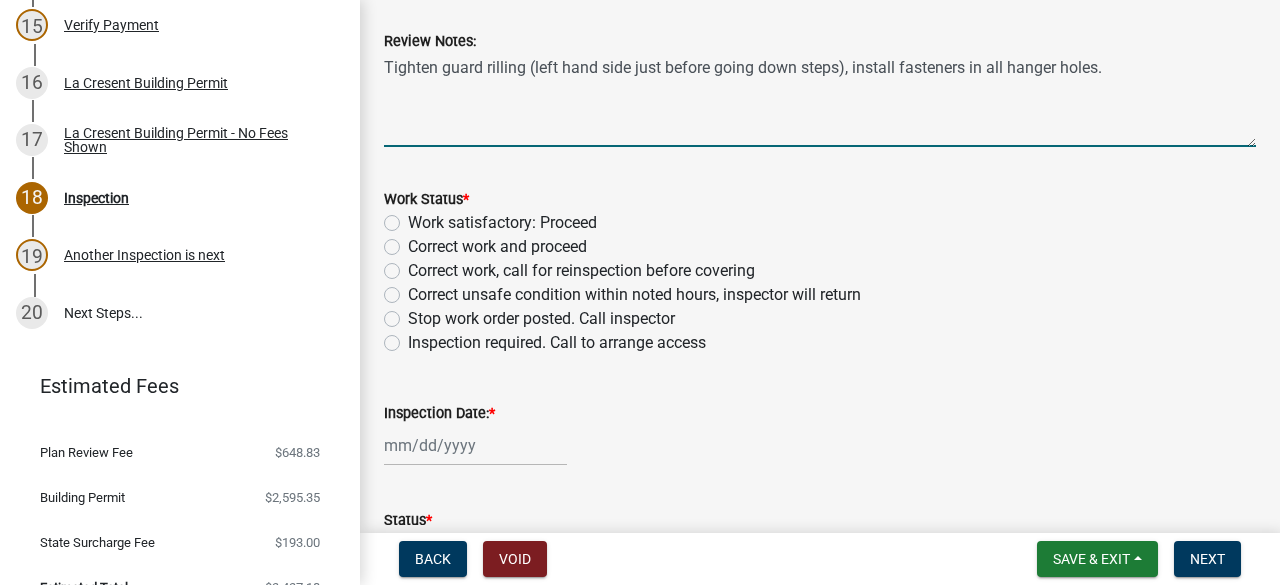 drag, startPoint x: 498, startPoint y: 71, endPoint x: 446, endPoint y: 127, distance: 76.41989 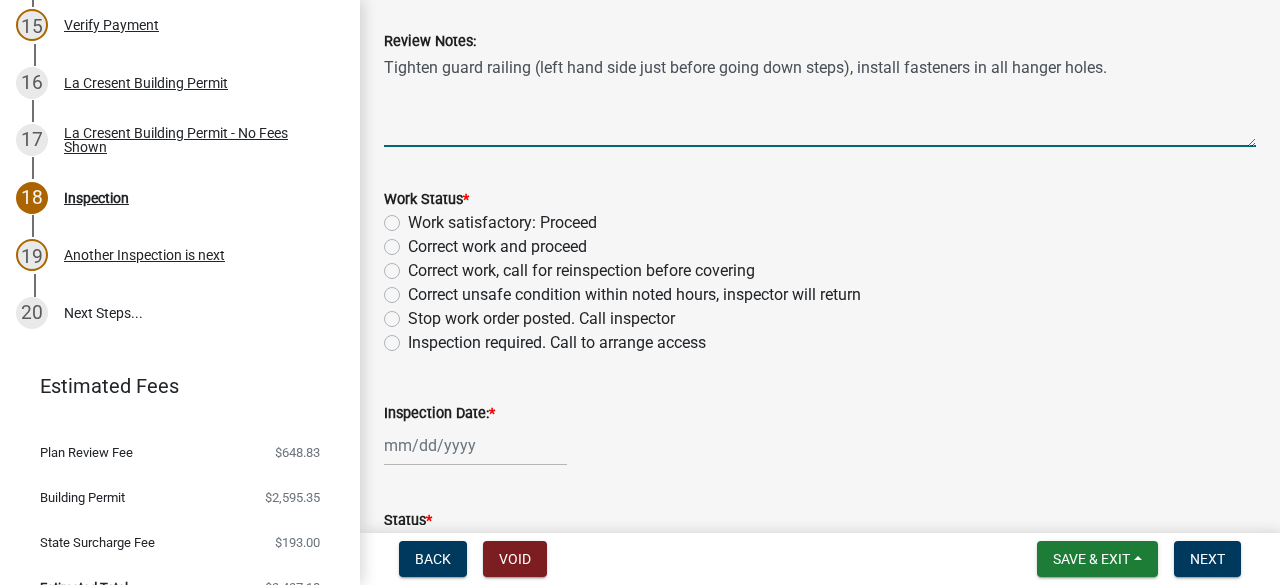 click on "Tighten guard railing (left hand side just before going down steps), install fasteners in all hanger holes." at bounding box center (820, 100) 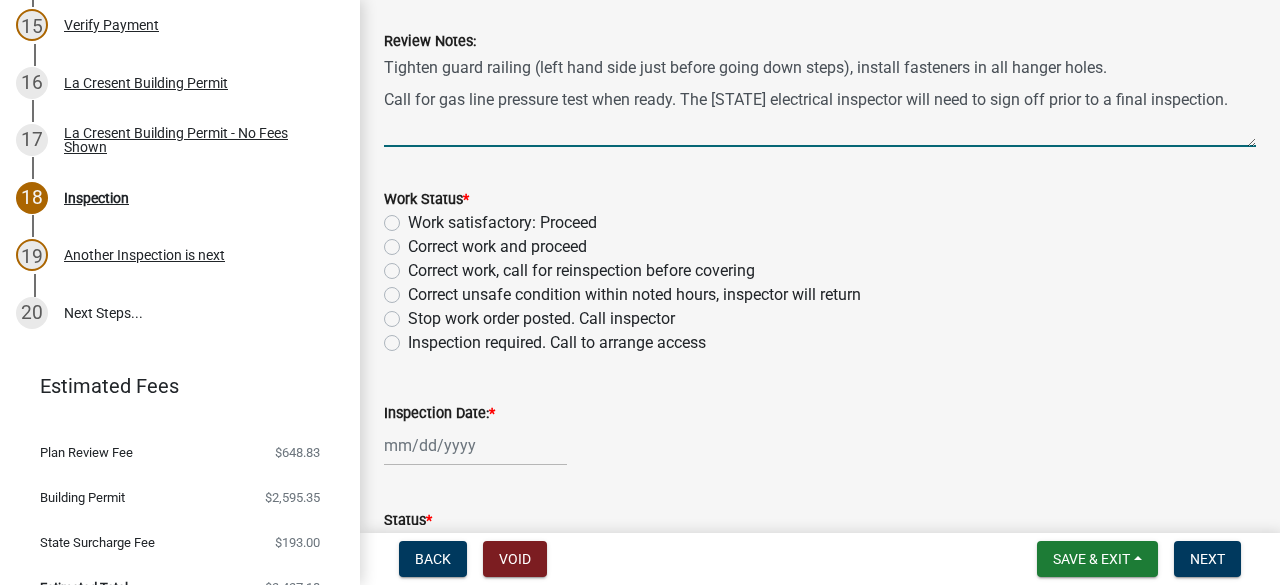 type on "Tighten guard railing (left hand side just before going down steps), install fasteners in all hanger holes.
Call for gas line pressure test when ready. The [STATE] electrical inspector will need to sign off prior to a final inspection." 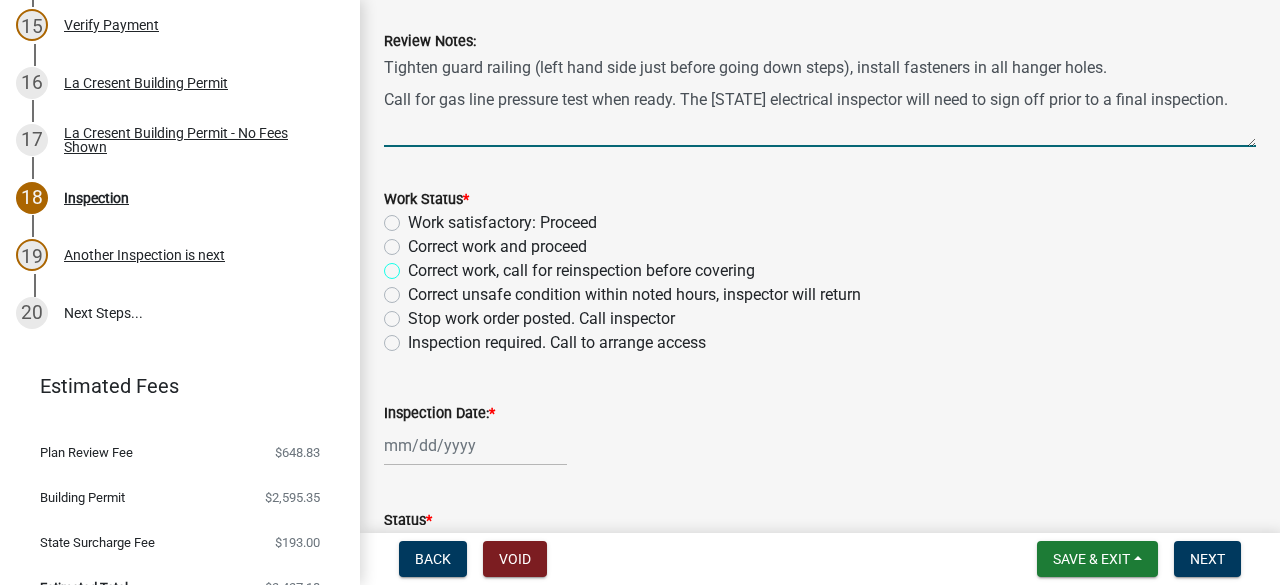 click on "Correct work, call for reinspection before covering" at bounding box center [414, 265] 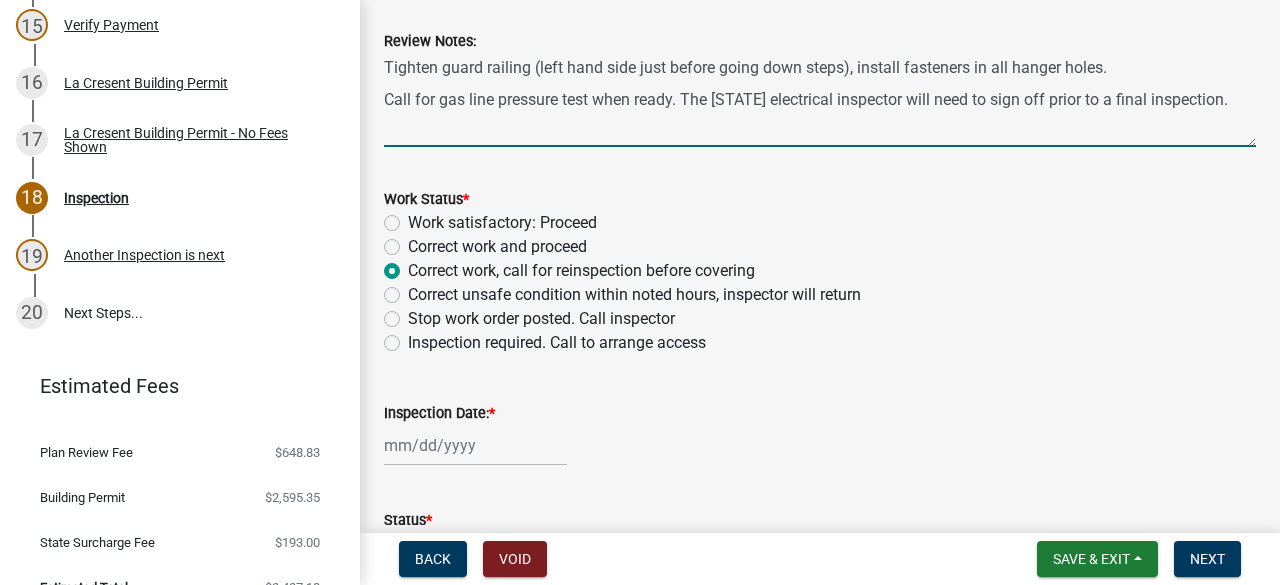 radio on "true" 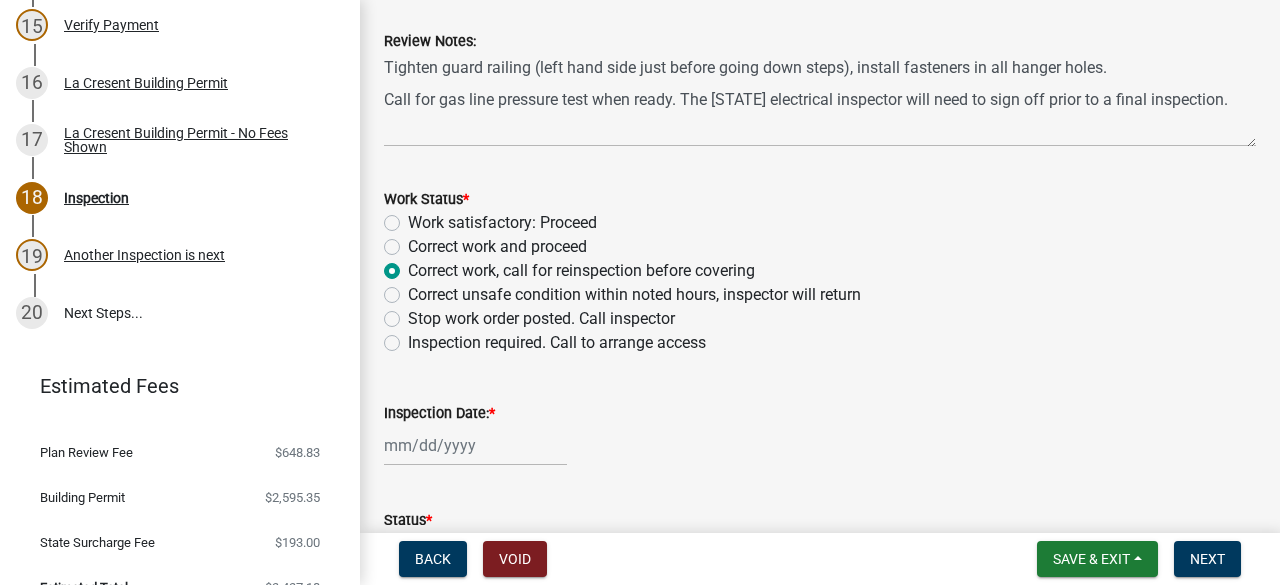 scroll, scrollTop: 940, scrollLeft: 0, axis: vertical 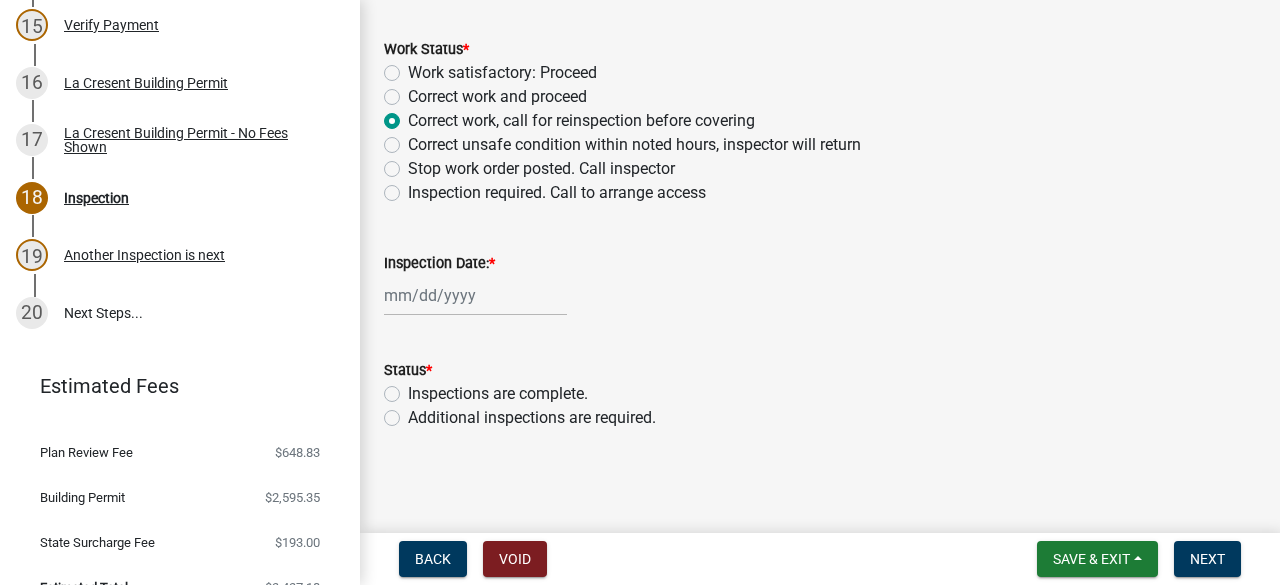 select on "8" 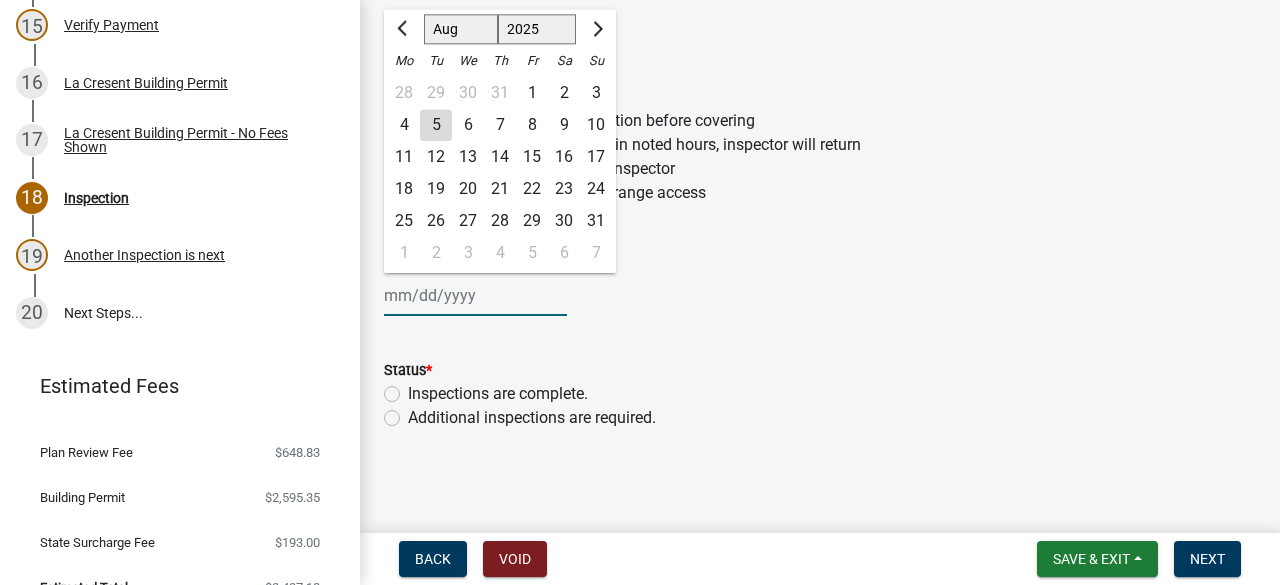 drag, startPoint x: 439, startPoint y: 303, endPoint x: 408, endPoint y: 300, distance: 31.144823 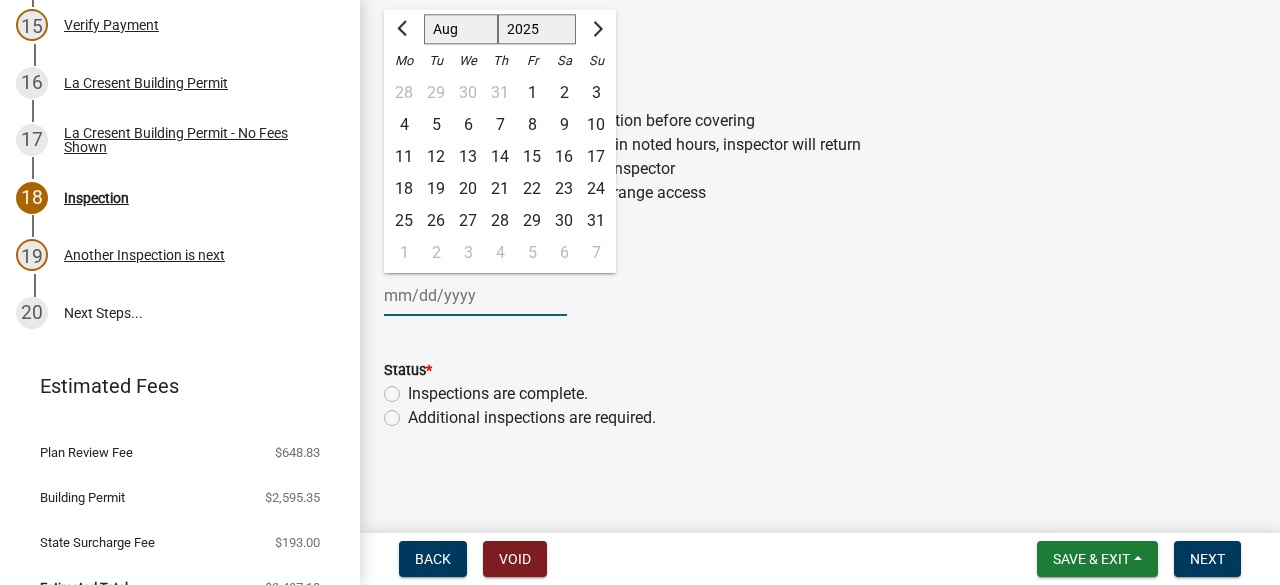 click on "5" 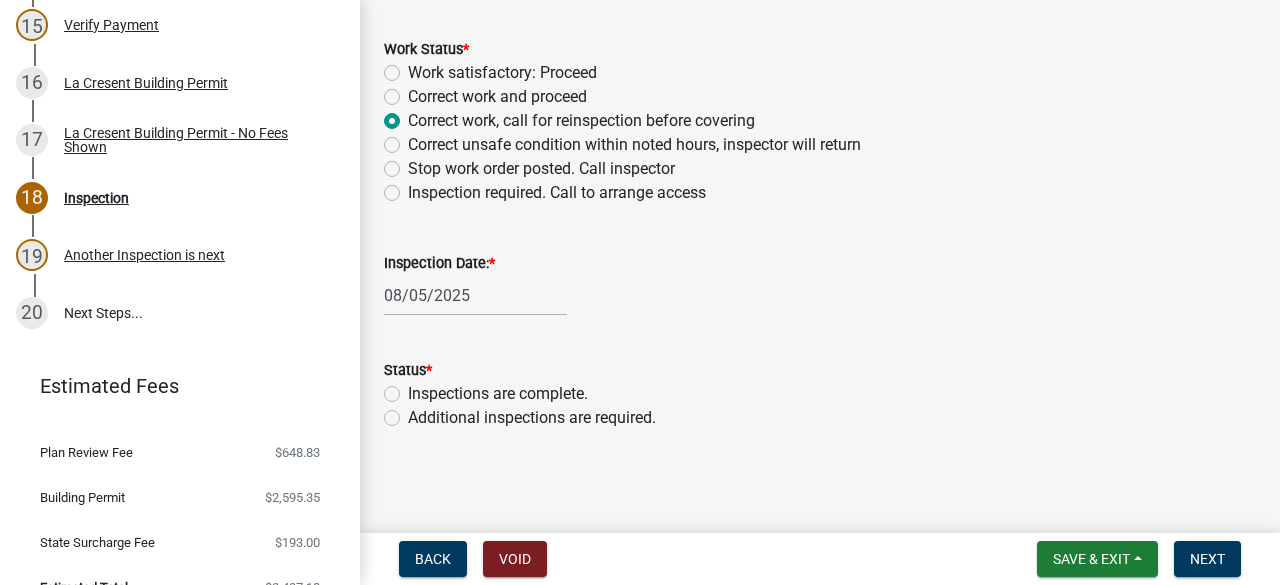 click on "Additional inspections are required." 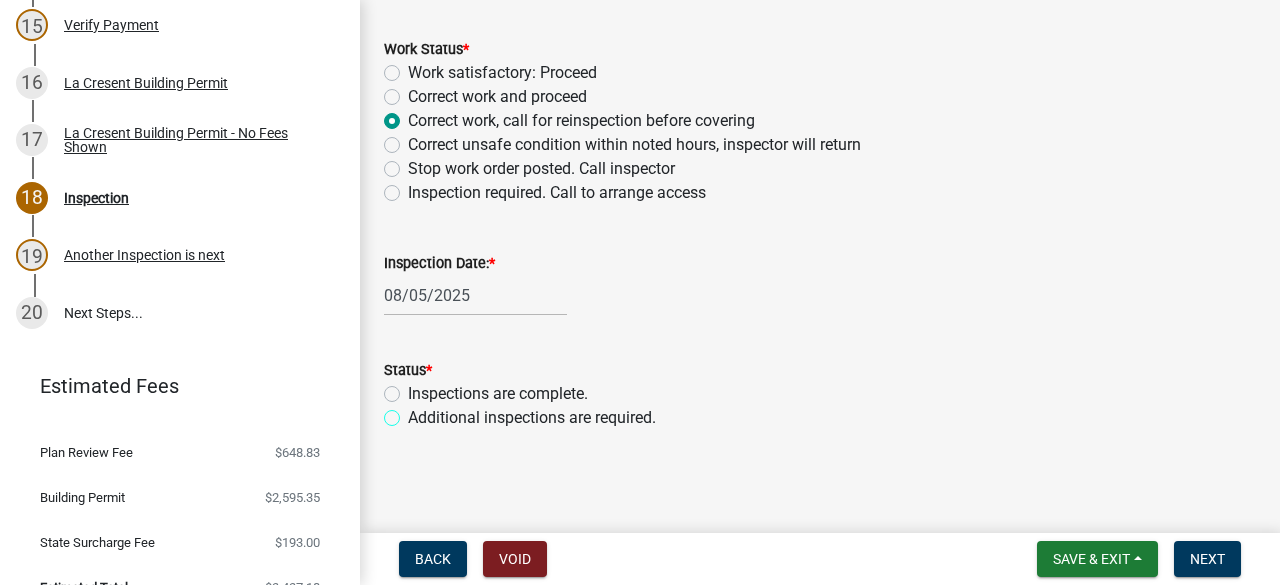 click on "Additional inspections are required." at bounding box center [414, 412] 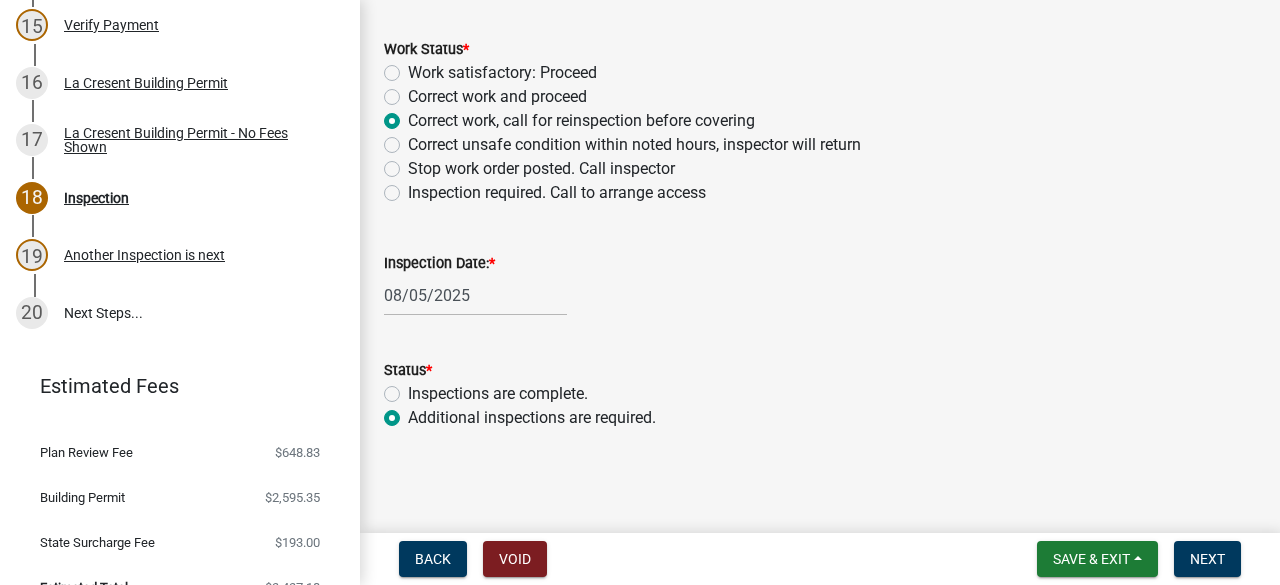 radio on "true" 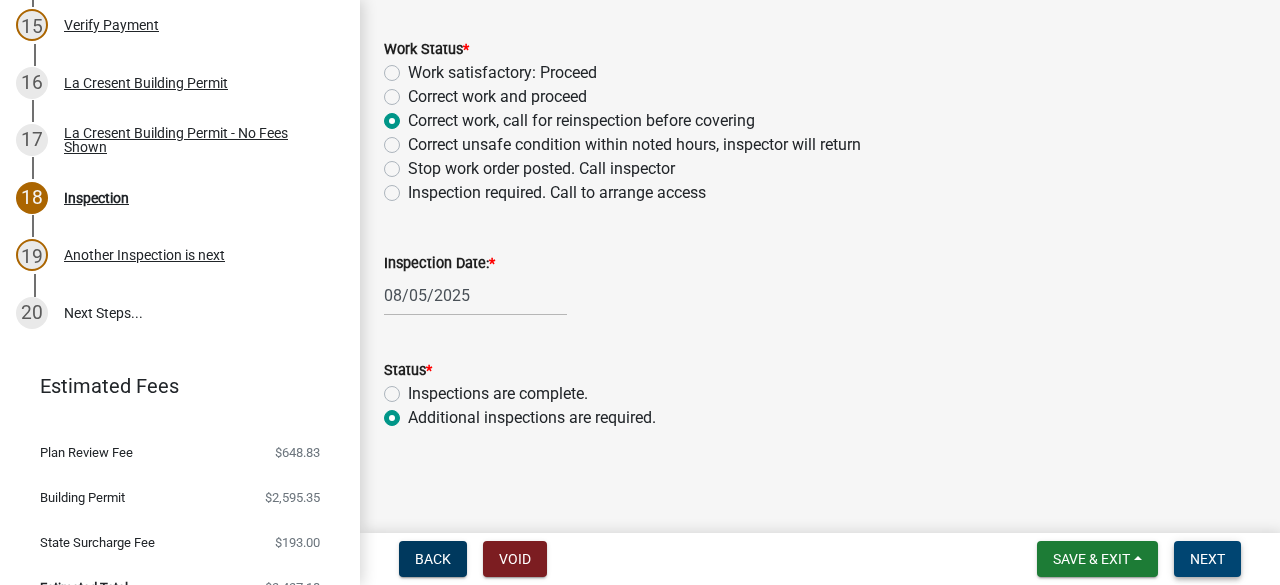 click on "Next" at bounding box center [1207, 559] 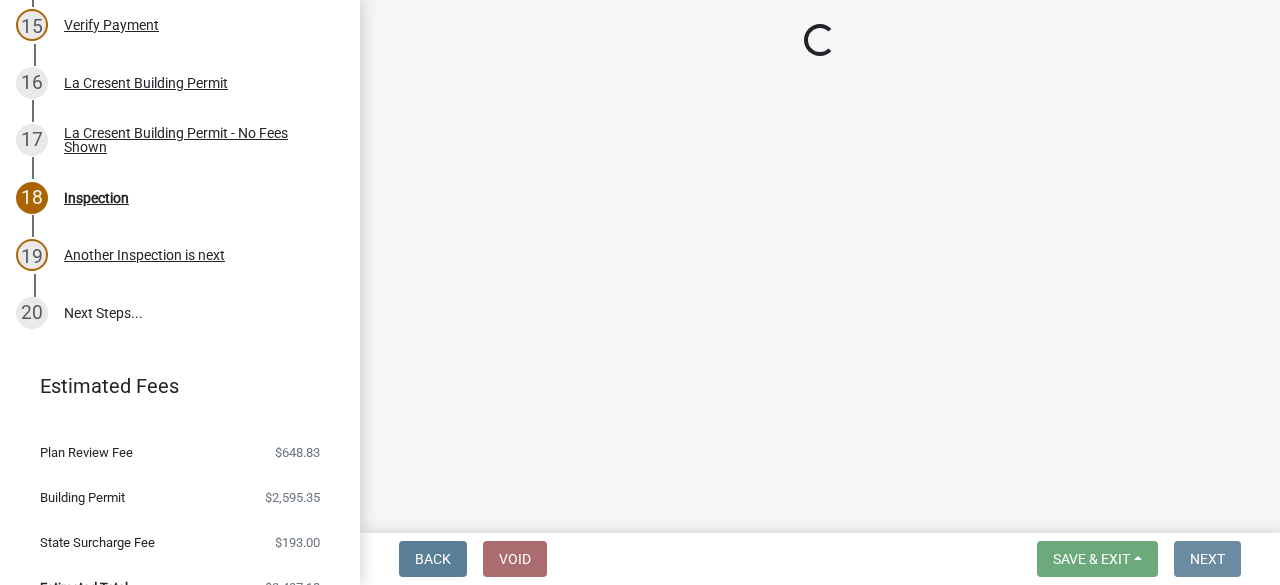 scroll, scrollTop: 0, scrollLeft: 0, axis: both 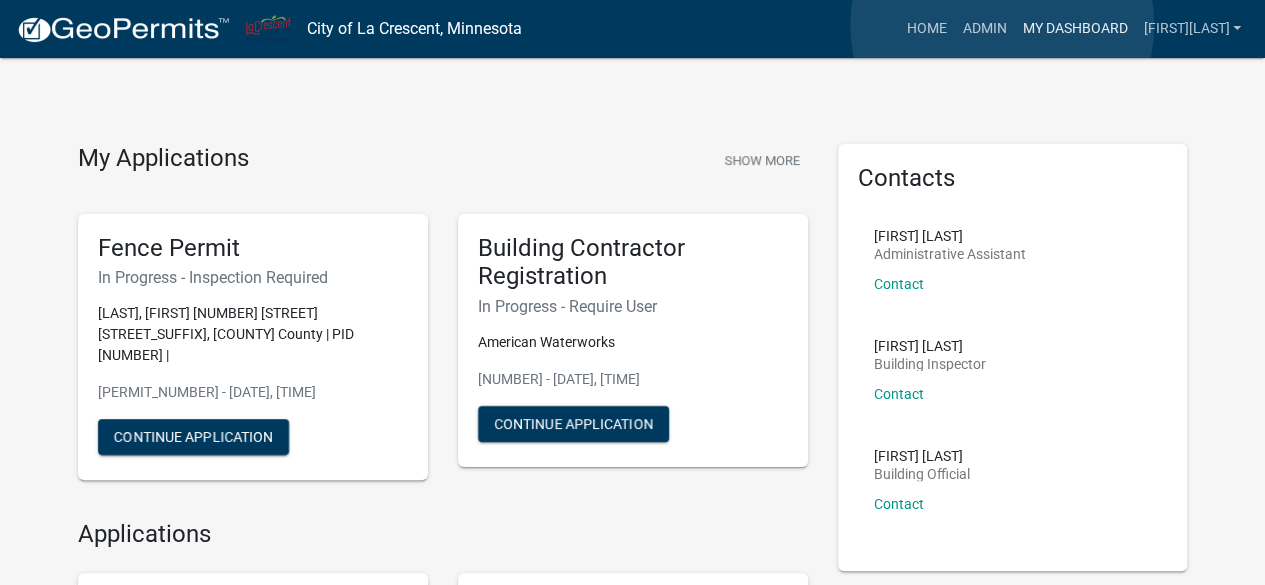 click on "My Dashboard" at bounding box center [1074, 29] 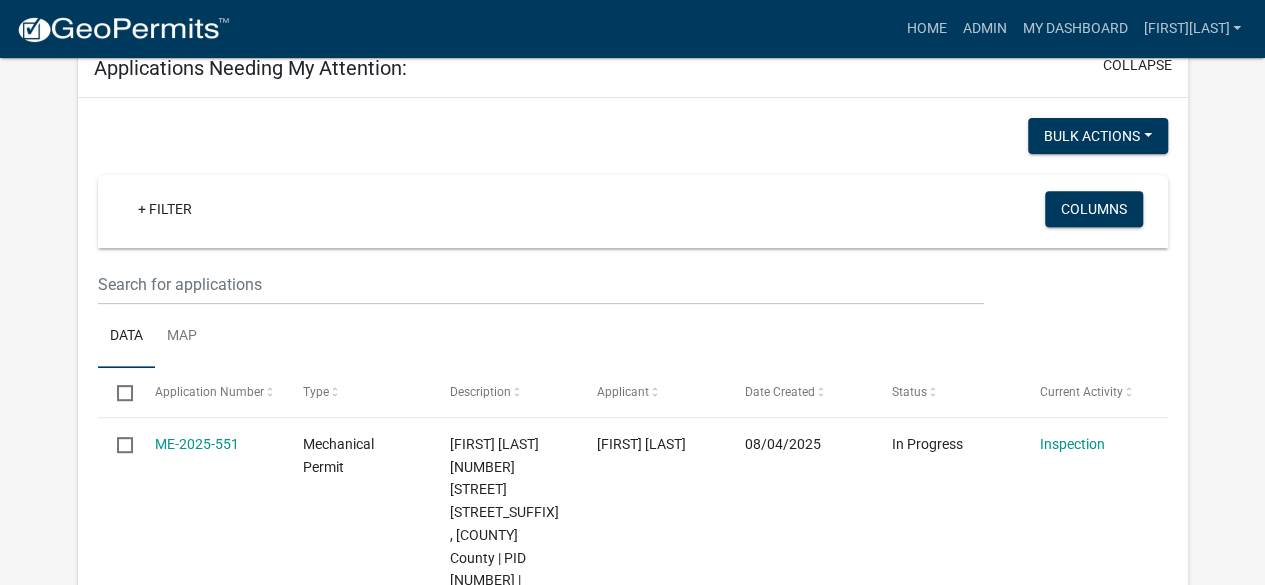 scroll, scrollTop: 330, scrollLeft: 0, axis: vertical 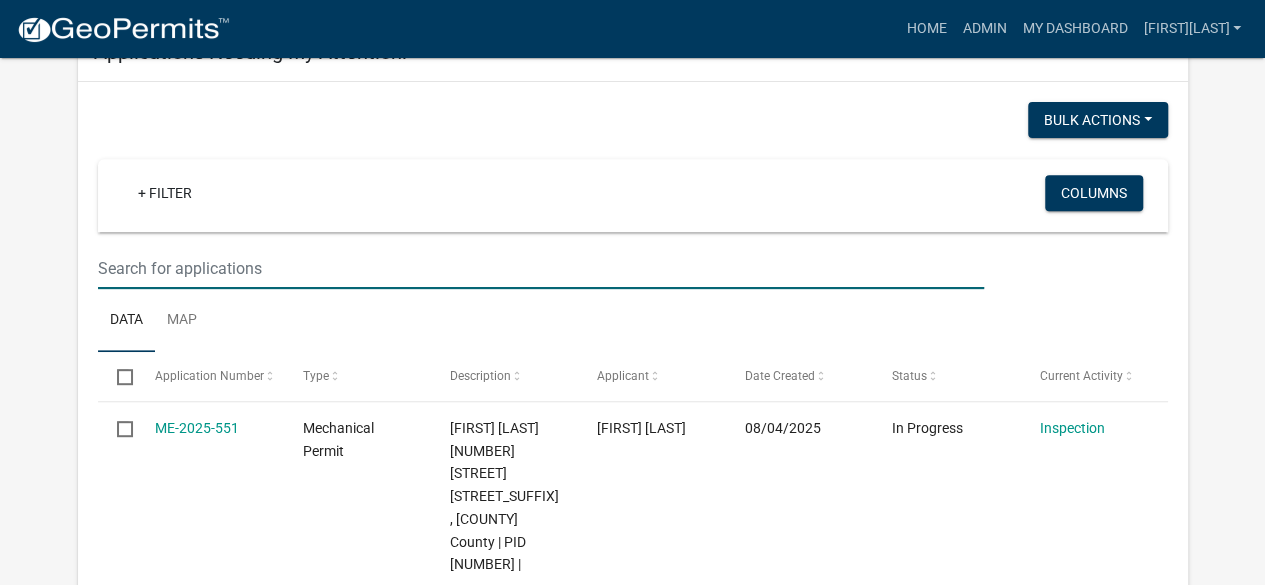 click at bounding box center (541, 268) 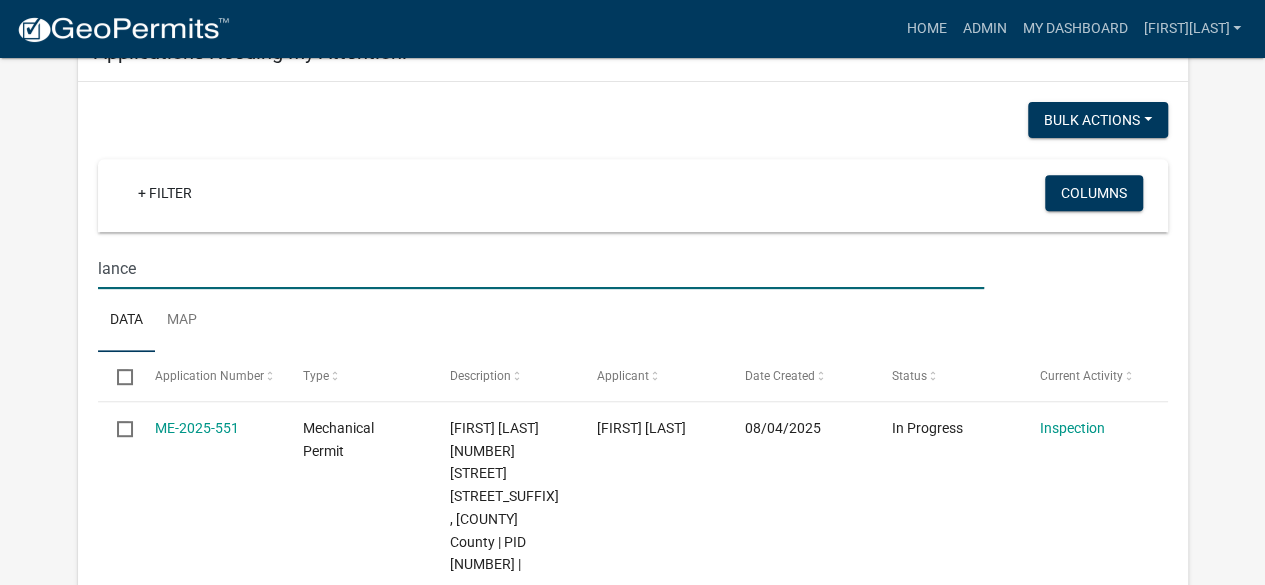 type on "lance" 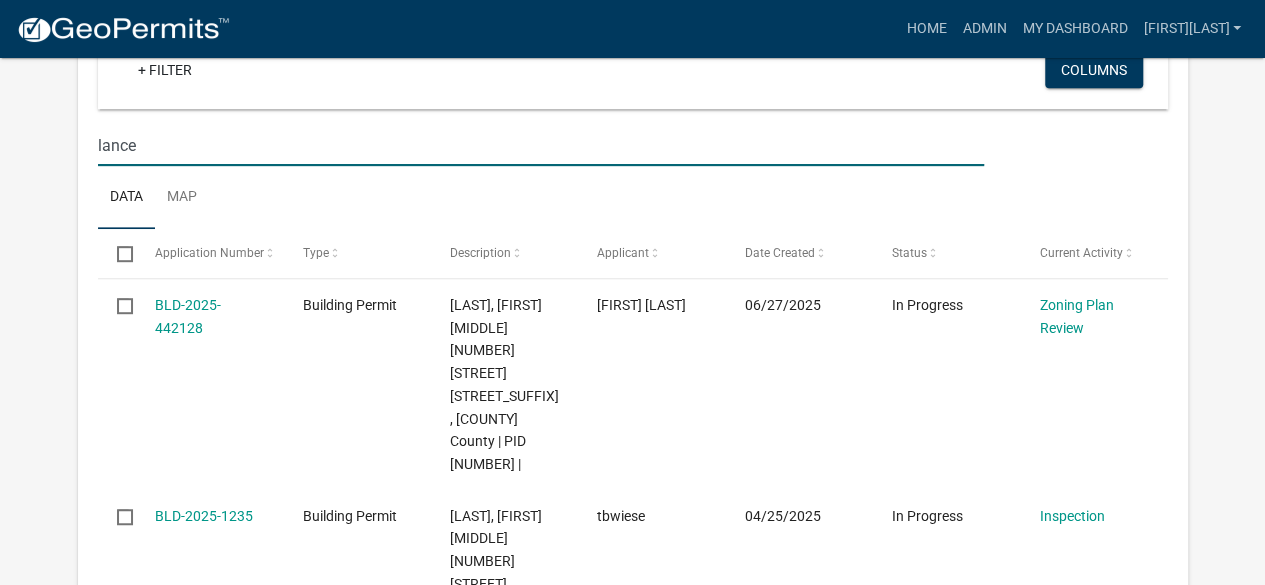 scroll, scrollTop: 472, scrollLeft: 0, axis: vertical 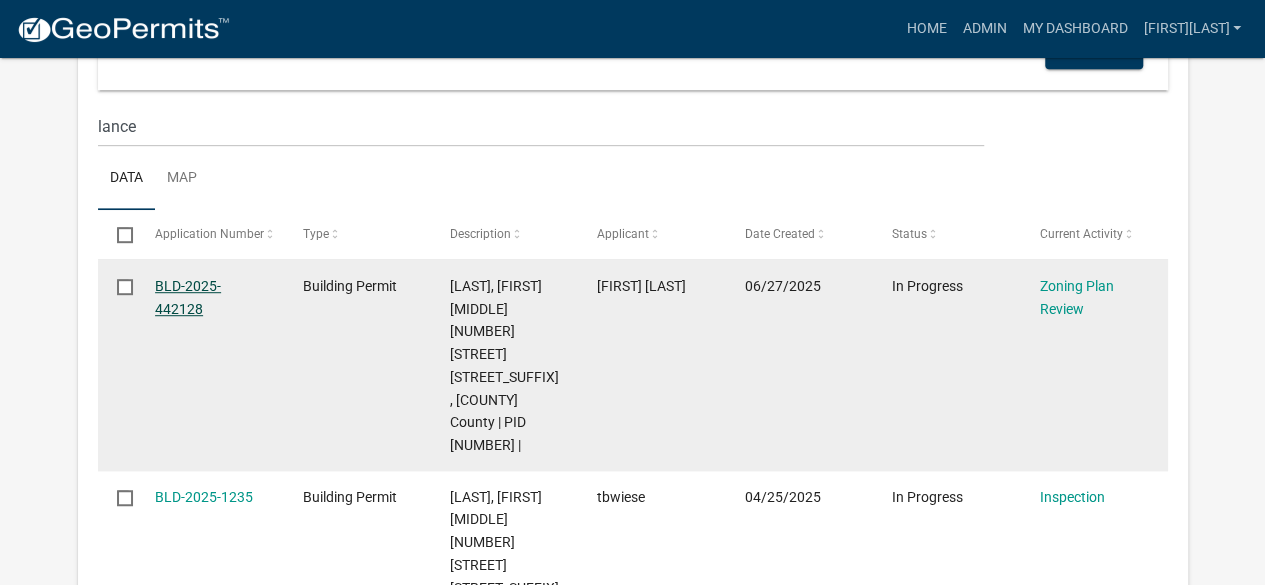 click on "BLD-2025-442128" 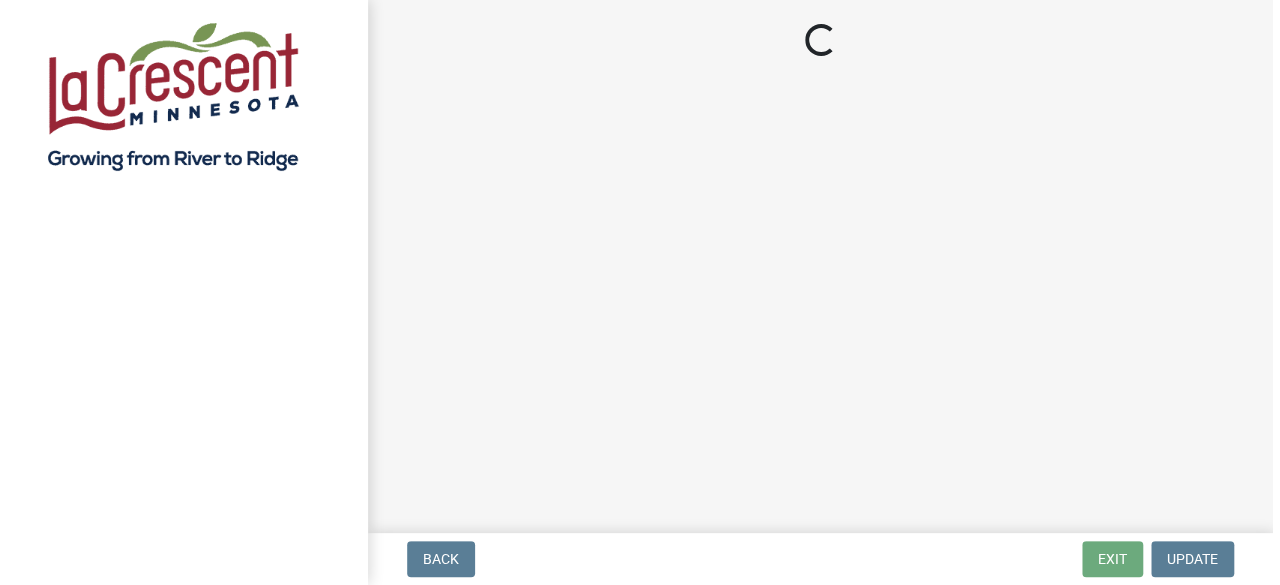 scroll, scrollTop: 0, scrollLeft: 0, axis: both 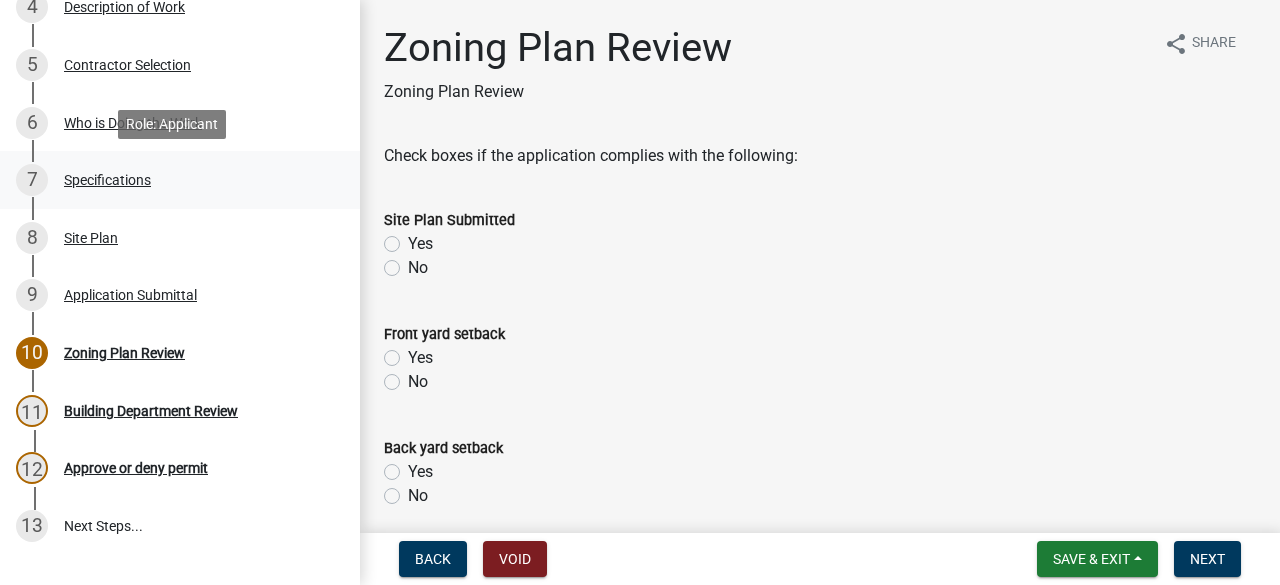 click on "Specifications" at bounding box center [107, 180] 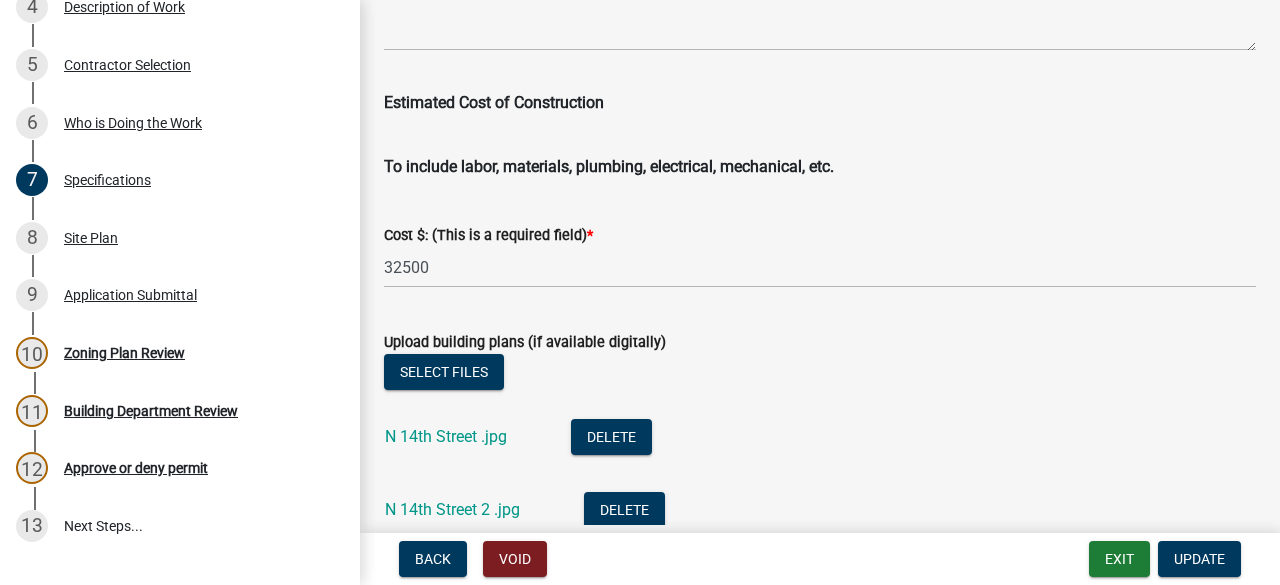 scroll, scrollTop: 3662, scrollLeft: 0, axis: vertical 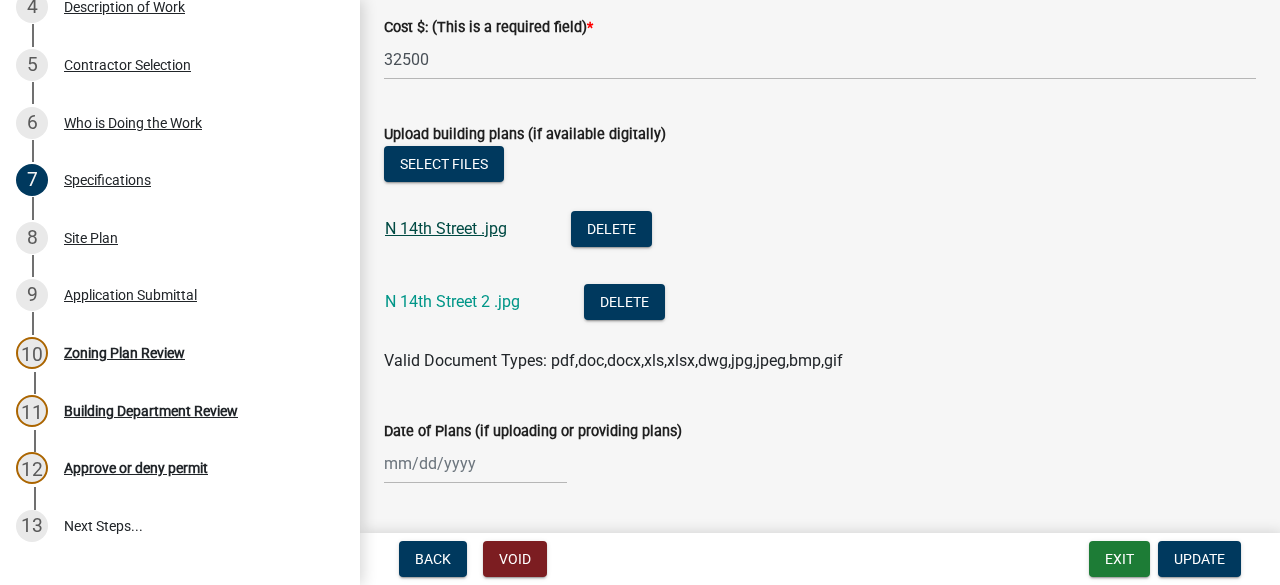 click on "N 14th Street .jpg" 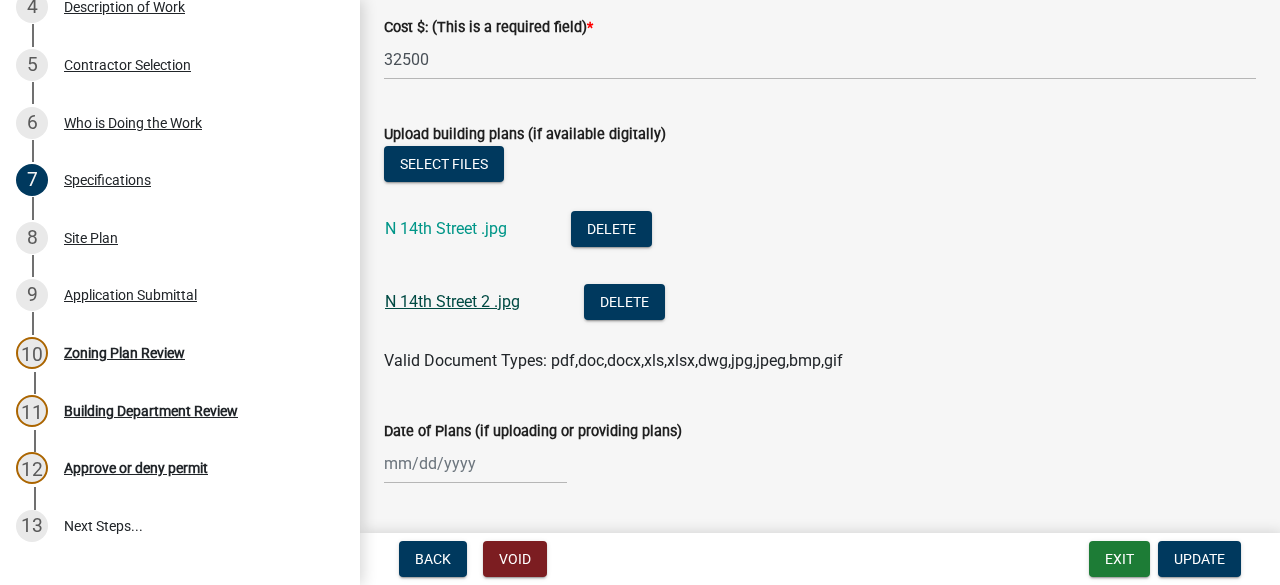 click on "N 14th Street 2 .jpg" 